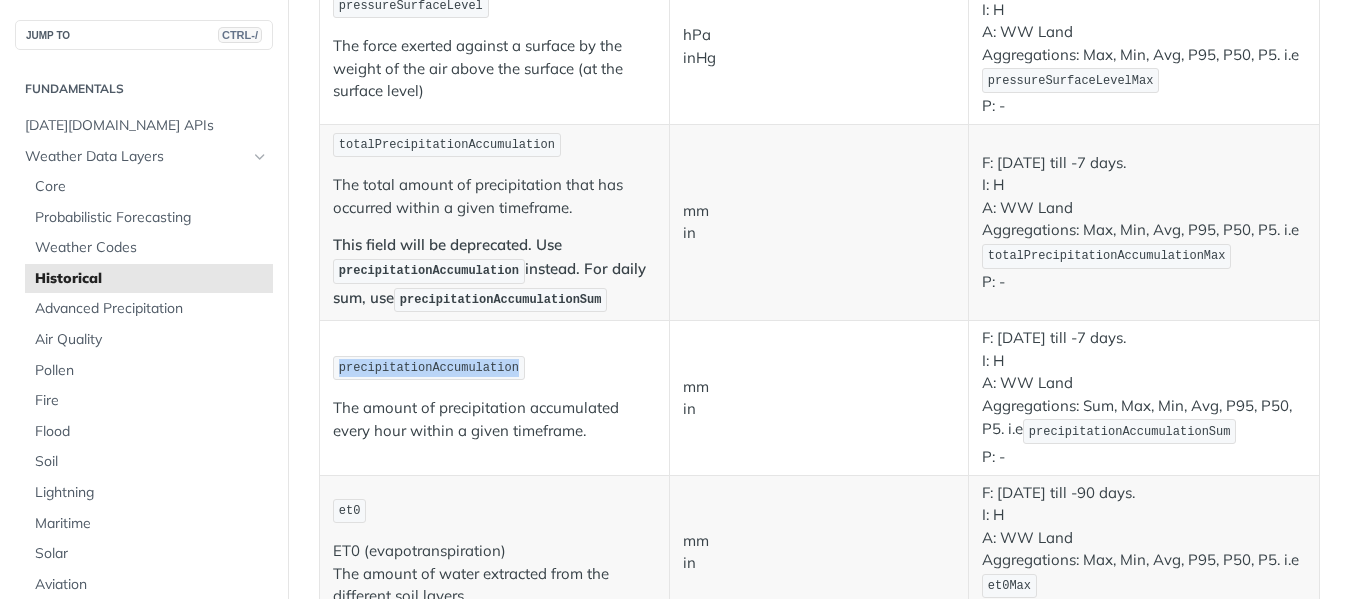 scroll, scrollTop: 1565, scrollLeft: 0, axis: vertical 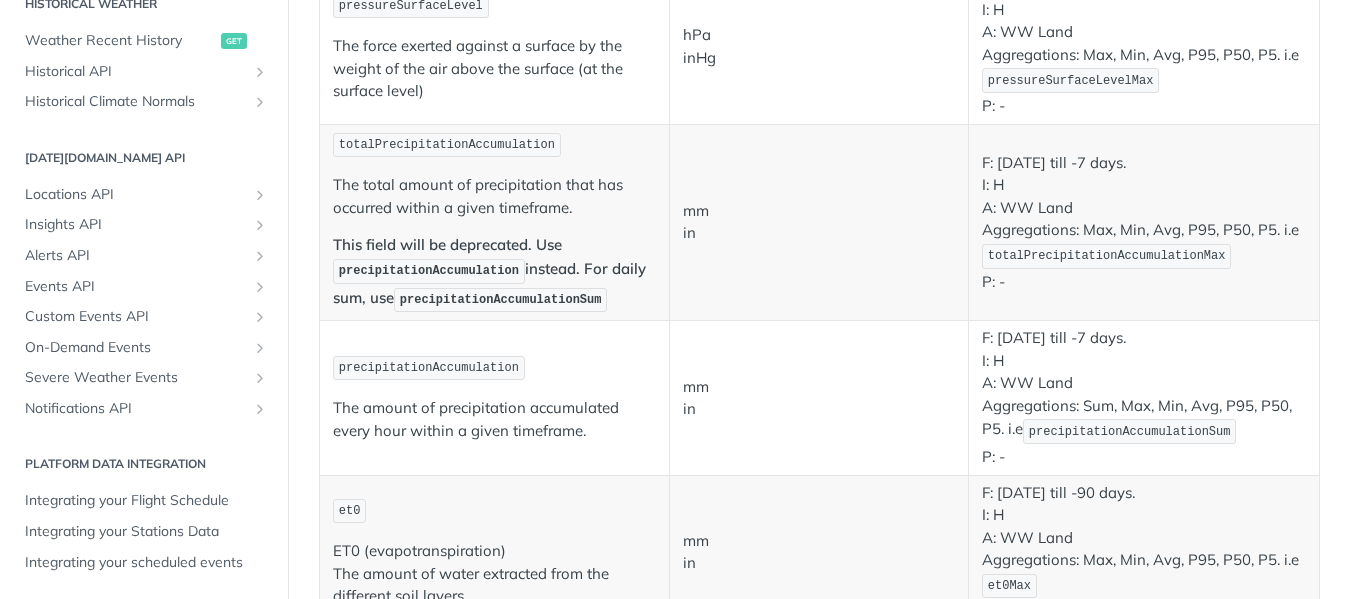 click on "mm
in" at bounding box center (819, 222) 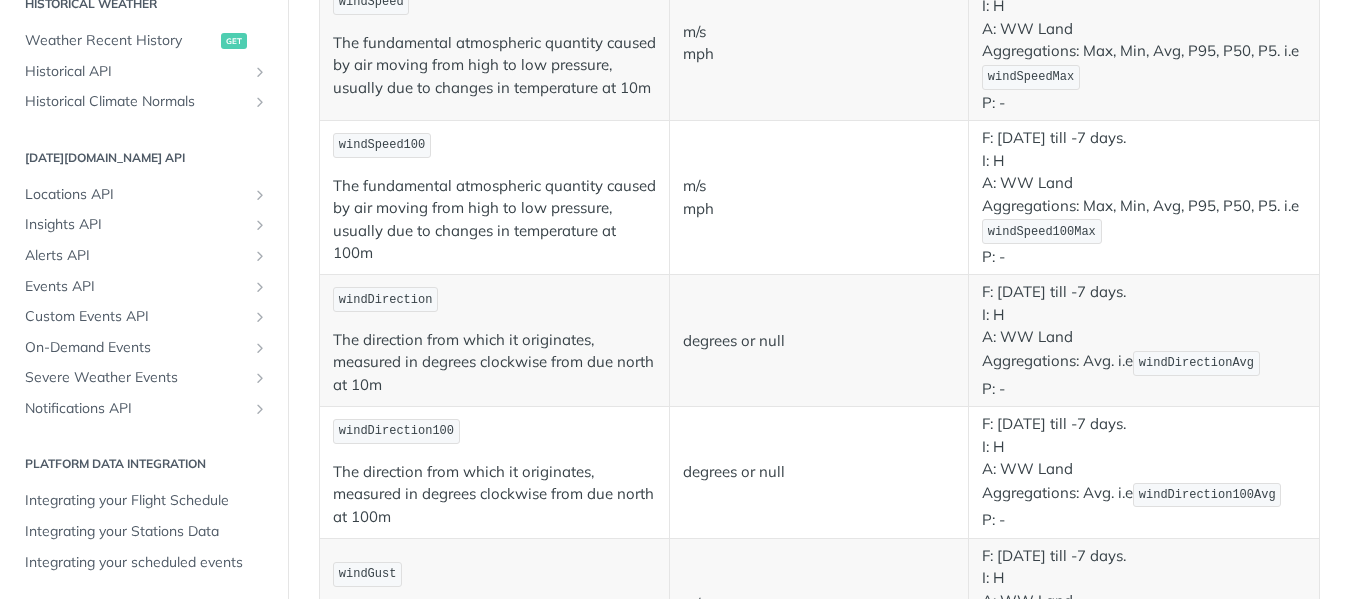 click on "degrees or null" at bounding box center (819, 341) 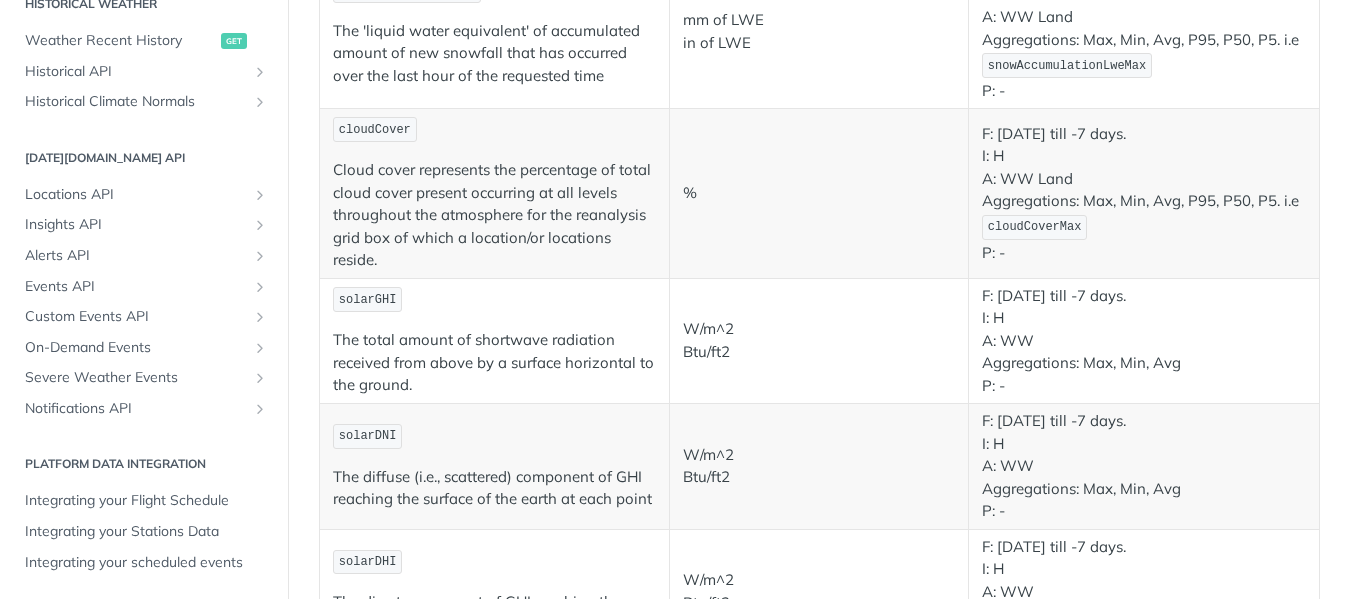 click on "F: January 1st 2000 till -7 days.
I: H
A: WW
Aggregations: Max, Min, Avg
P: -" at bounding box center (1144, 341) 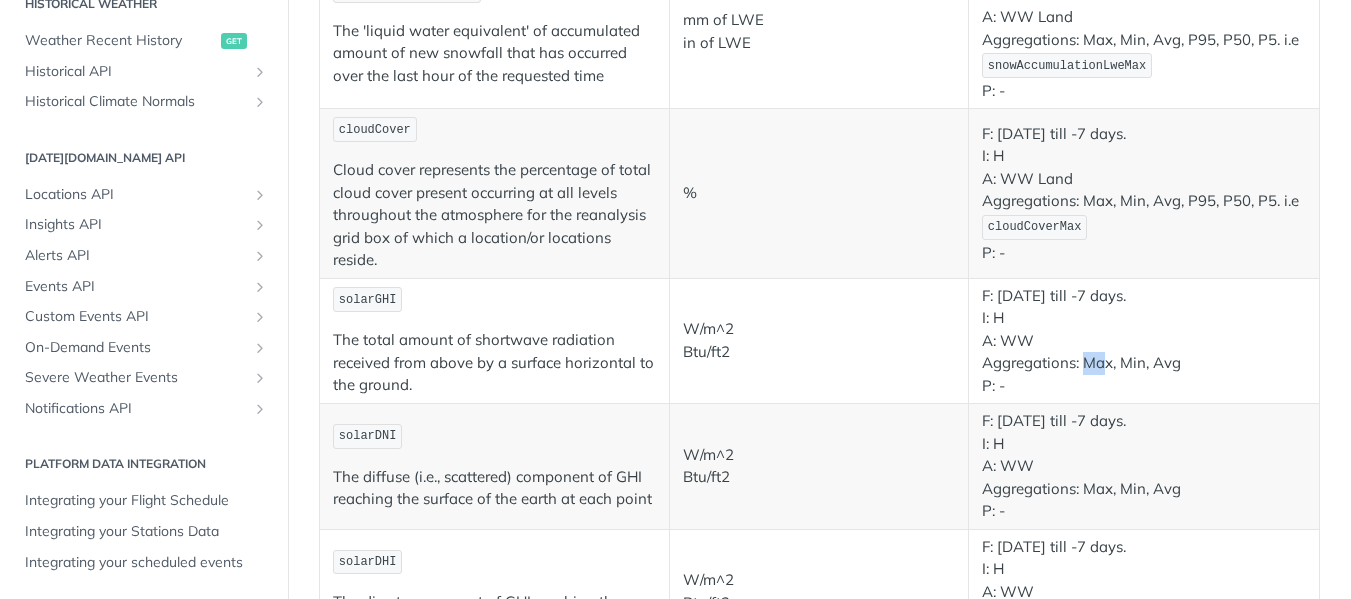 drag, startPoint x: 1089, startPoint y: 365, endPoint x: 1107, endPoint y: 366, distance: 18.027756 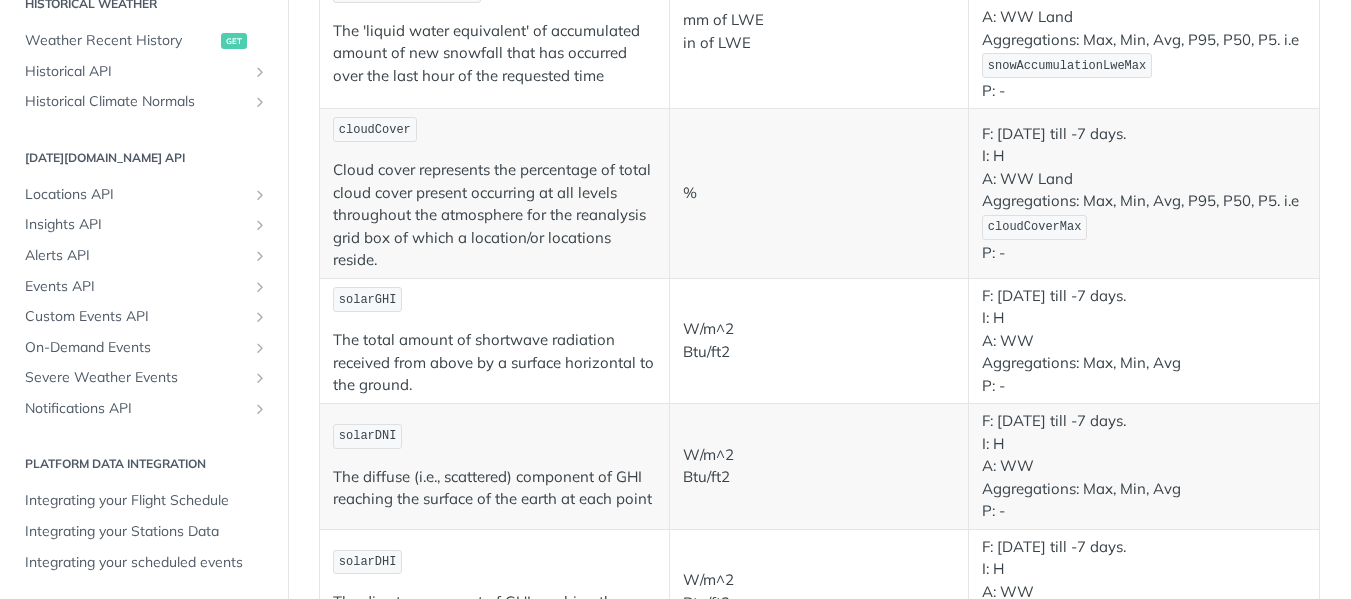 click on "F: January 1st 2000 till -7 days.
I: H
A: WW
Aggregations: Max, Min, Avg
P: -" at bounding box center [1144, 341] 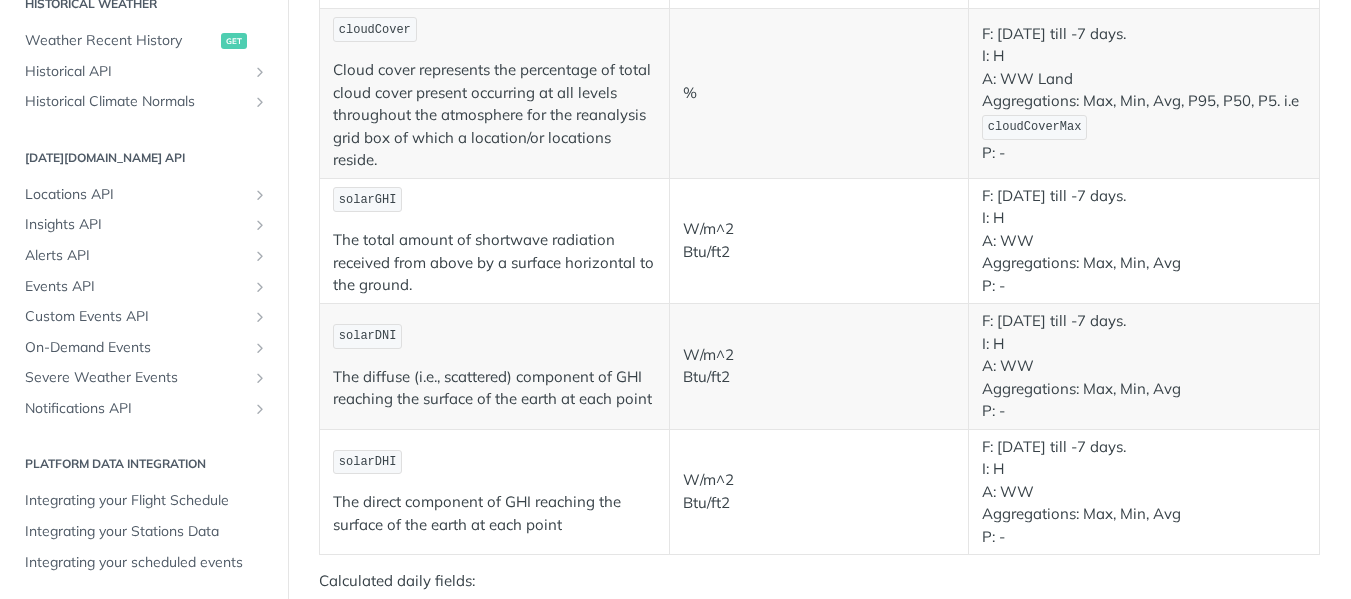 scroll, scrollTop: 3242, scrollLeft: 0, axis: vertical 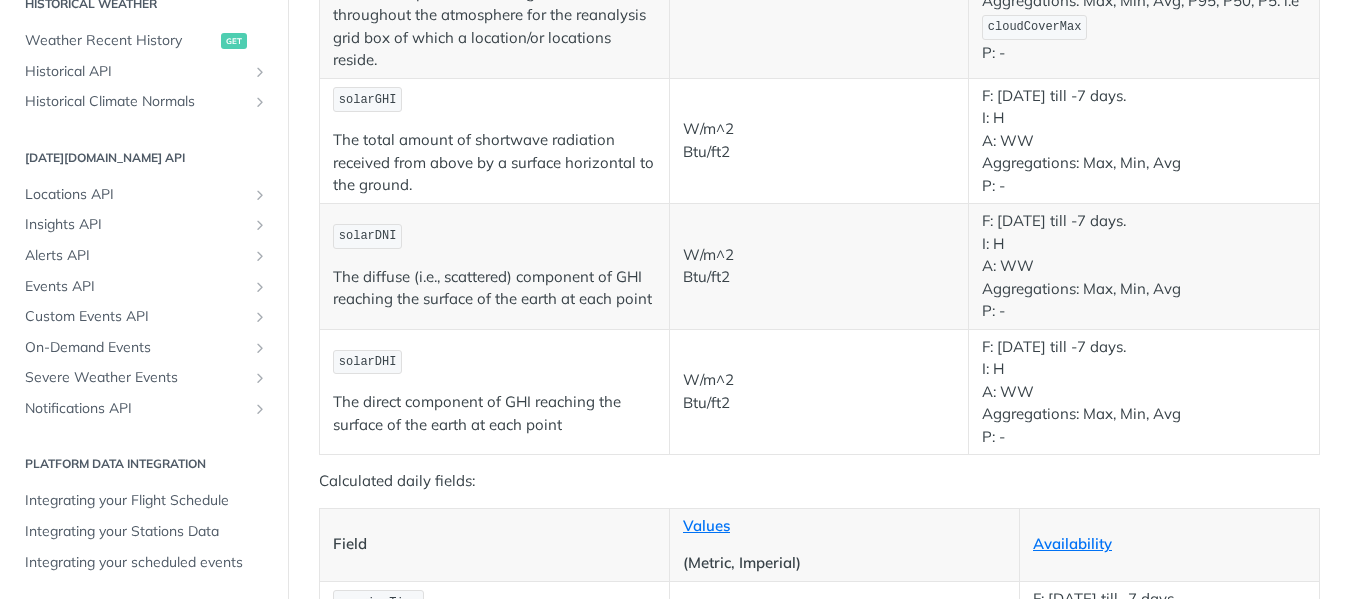 click on "W/m^2
Btu/ft2" at bounding box center (819, 267) 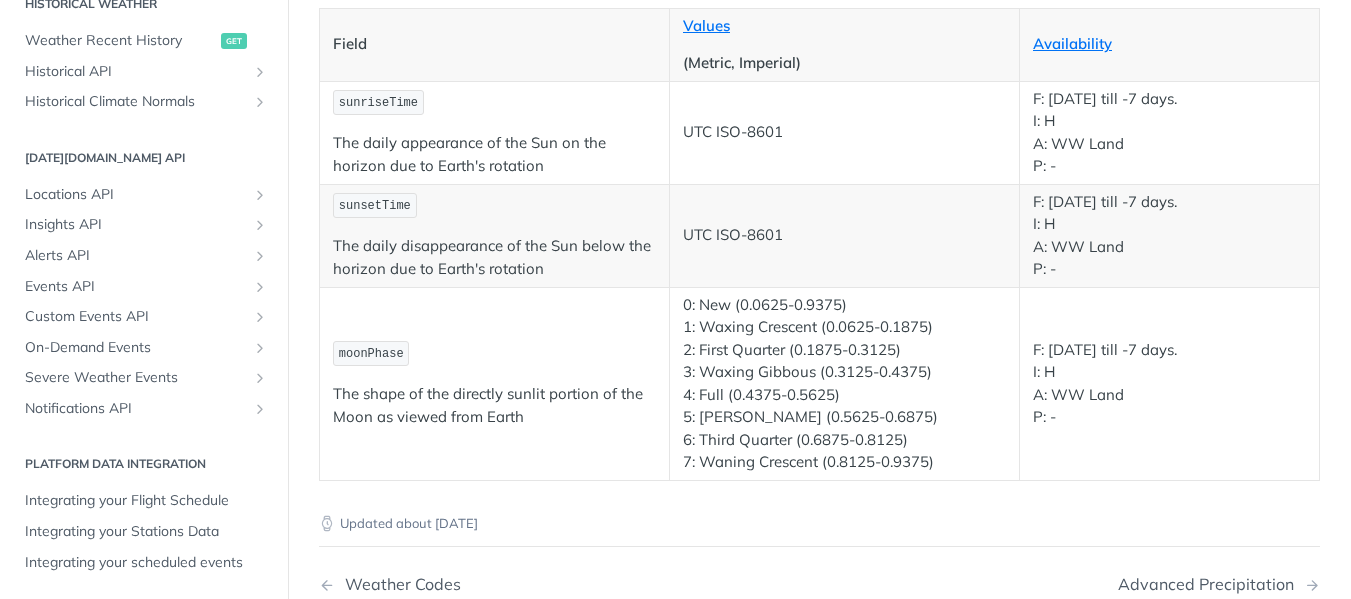 scroll, scrollTop: 4042, scrollLeft: 0, axis: vertical 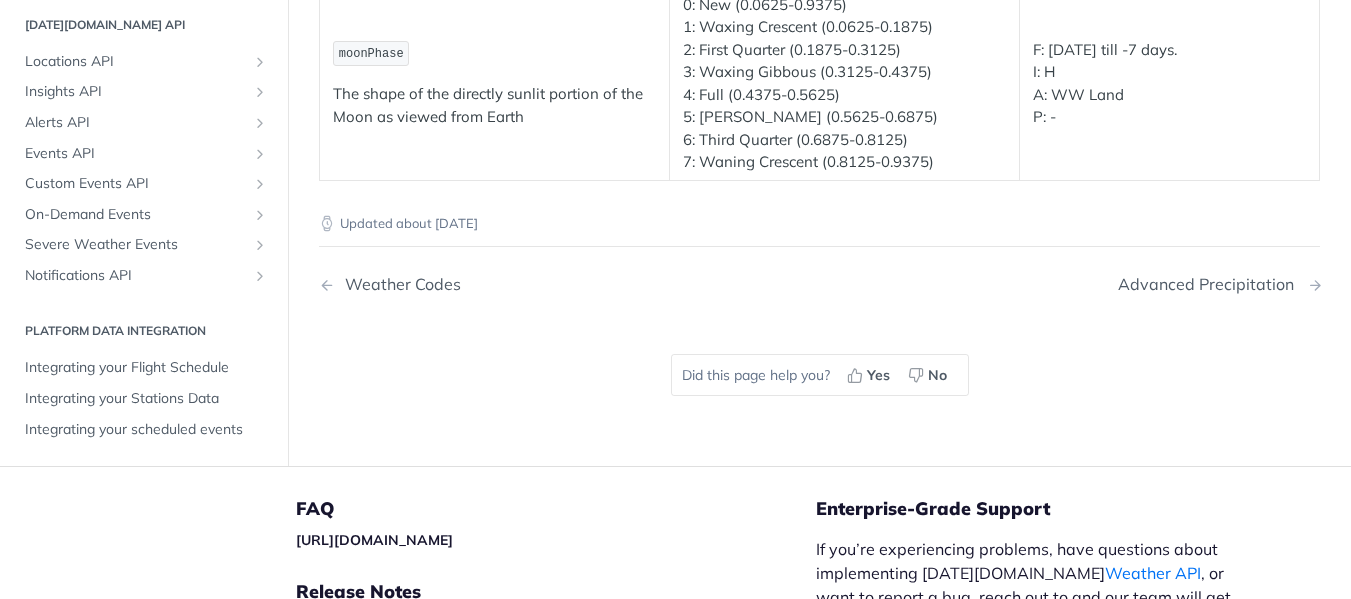 click on "Advanced Precipitation" at bounding box center (1211, 284) 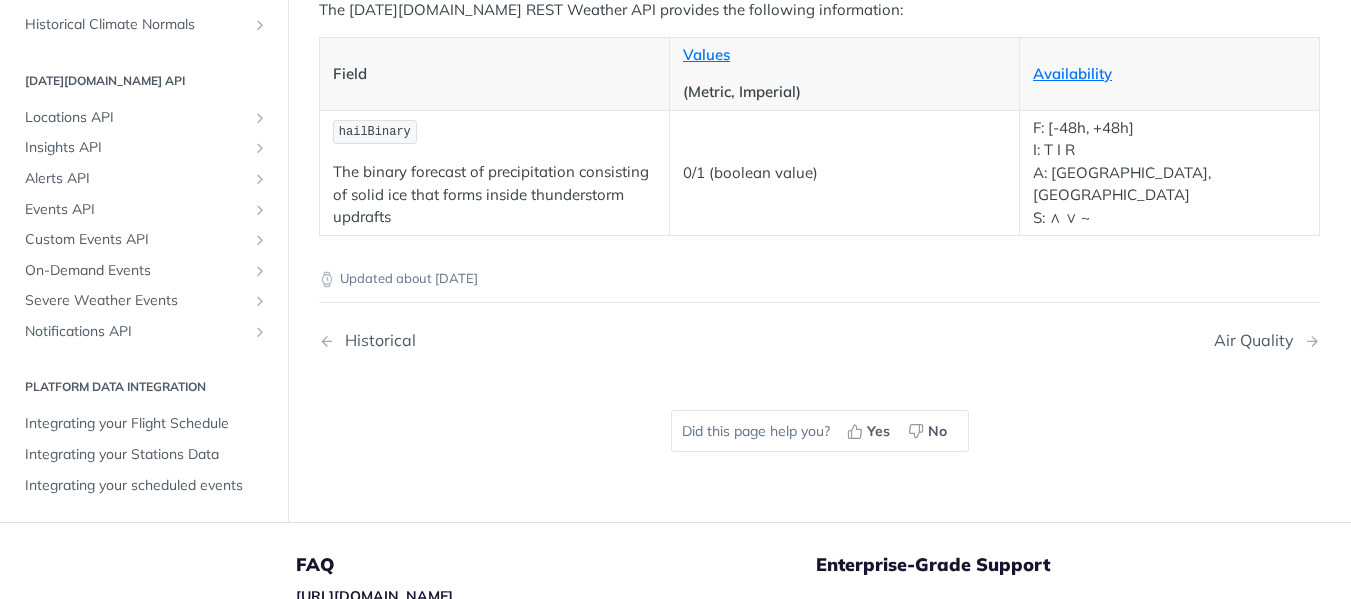 scroll, scrollTop: 300, scrollLeft: 0, axis: vertical 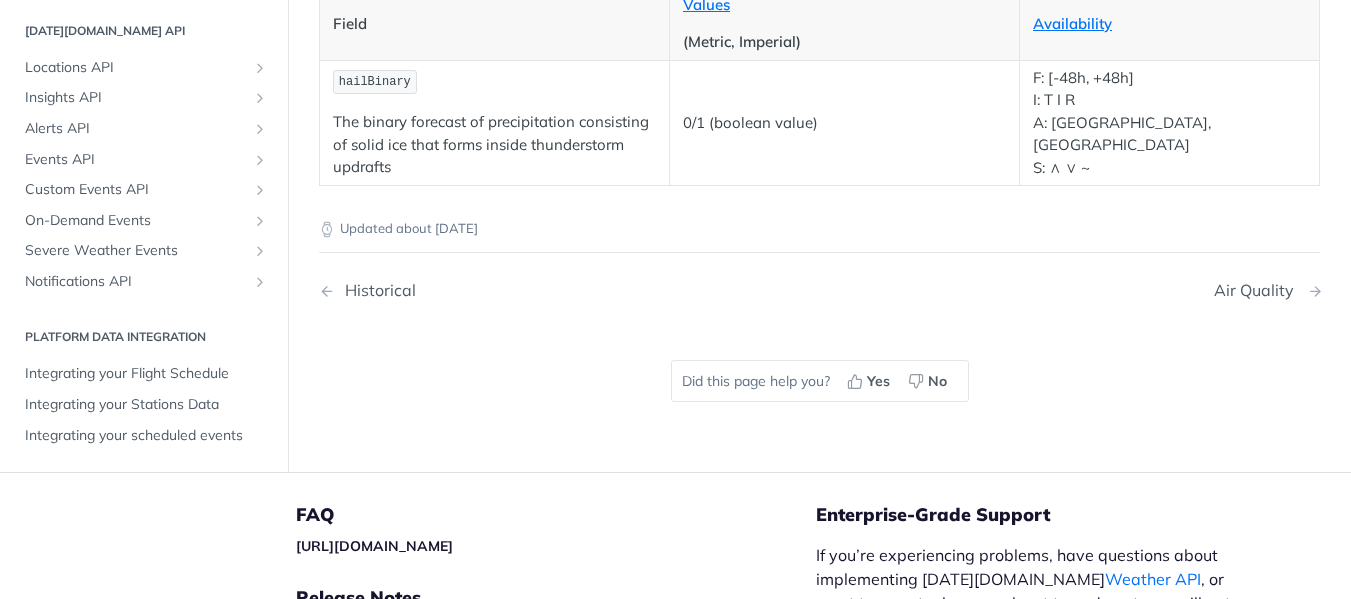 click on "Air Quality" at bounding box center [1259, 290] 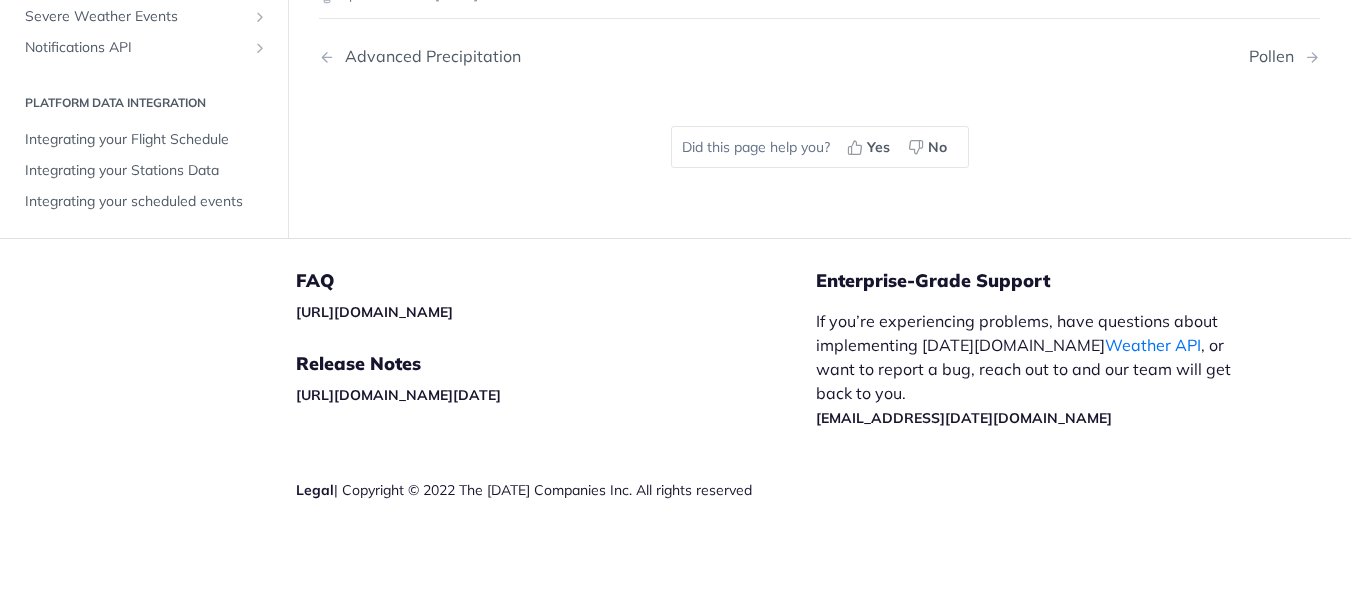 scroll, scrollTop: 4400, scrollLeft: 0, axis: vertical 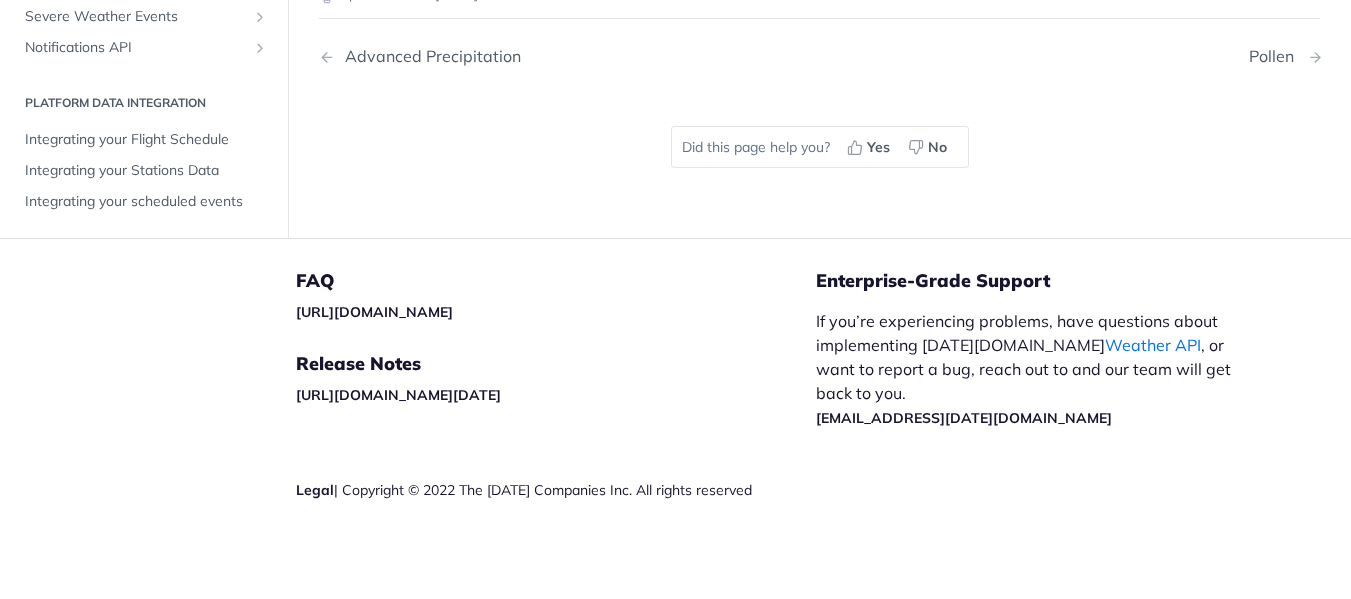 click on "Pollen" at bounding box center (1276, 56) 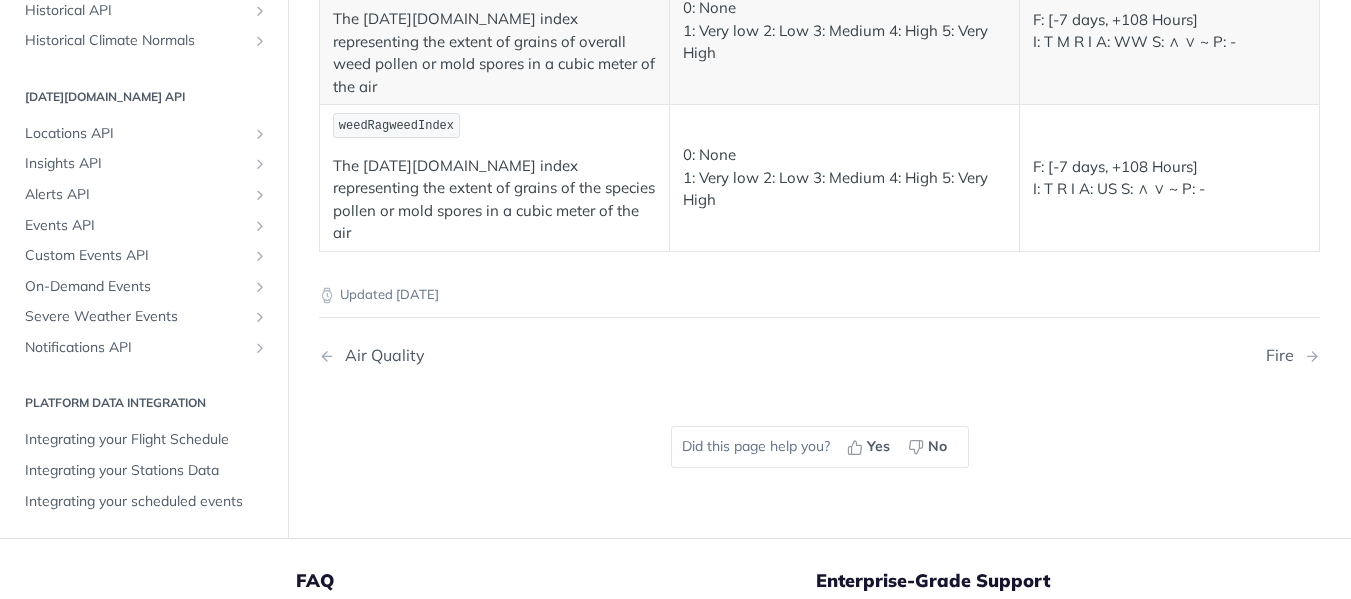 scroll, scrollTop: 630, scrollLeft: 0, axis: vertical 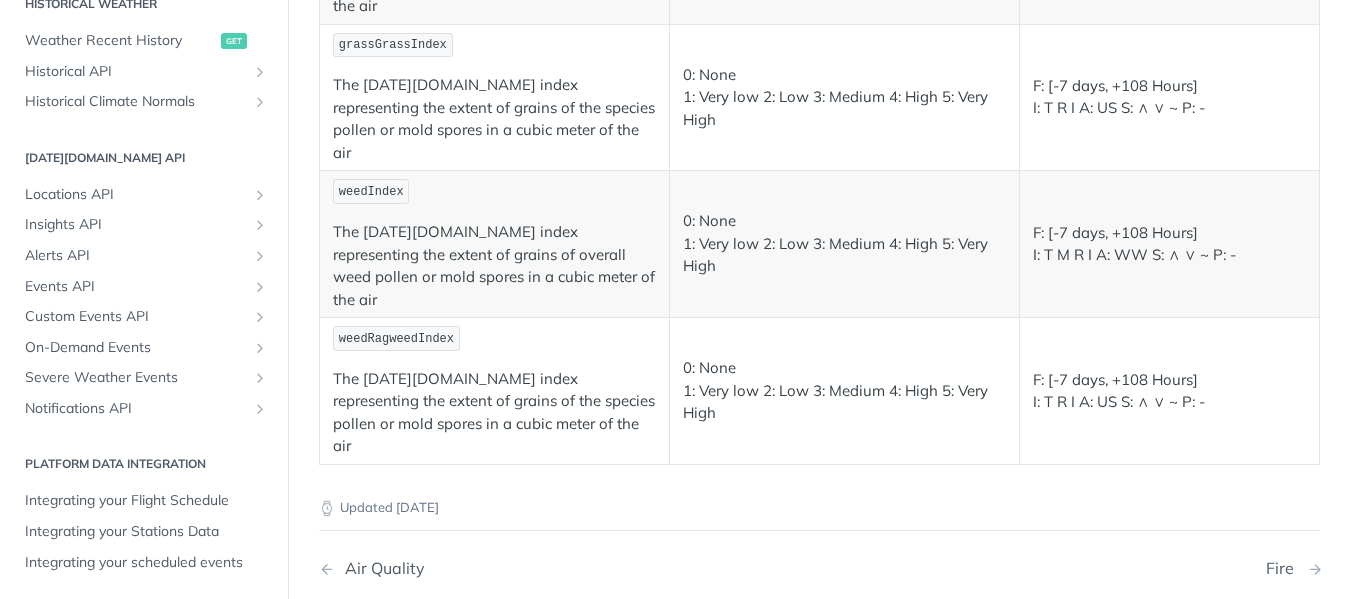 click on "Fire" at bounding box center (1285, 568) 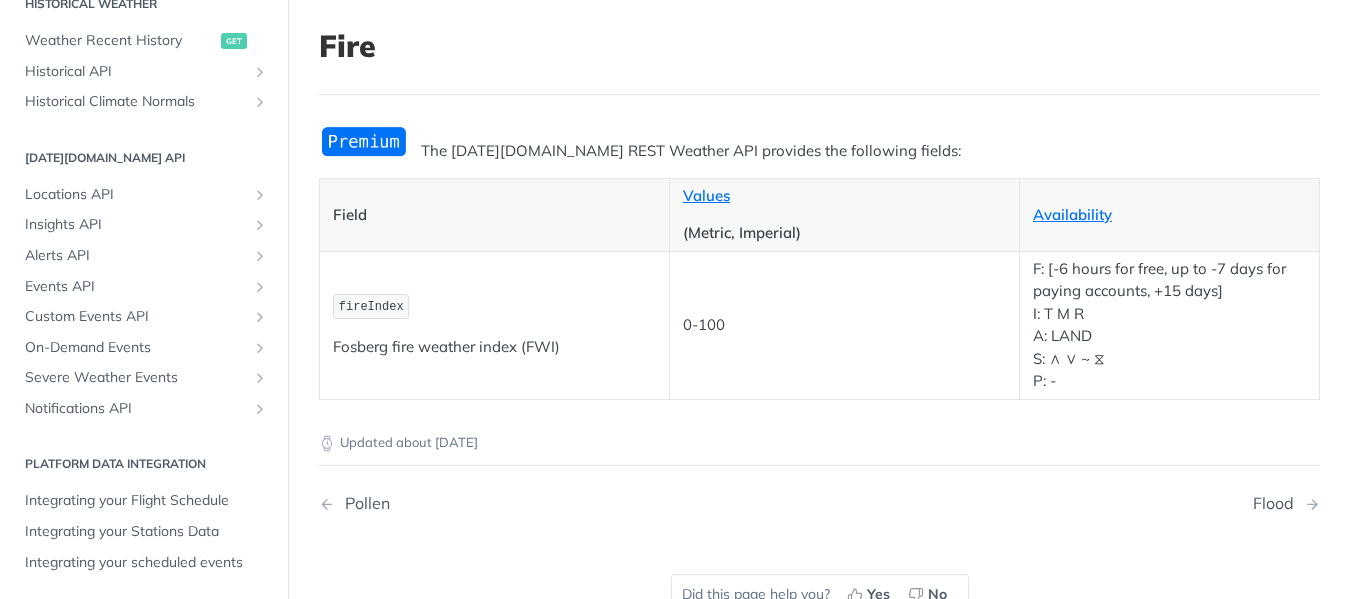 scroll, scrollTop: 0, scrollLeft: 0, axis: both 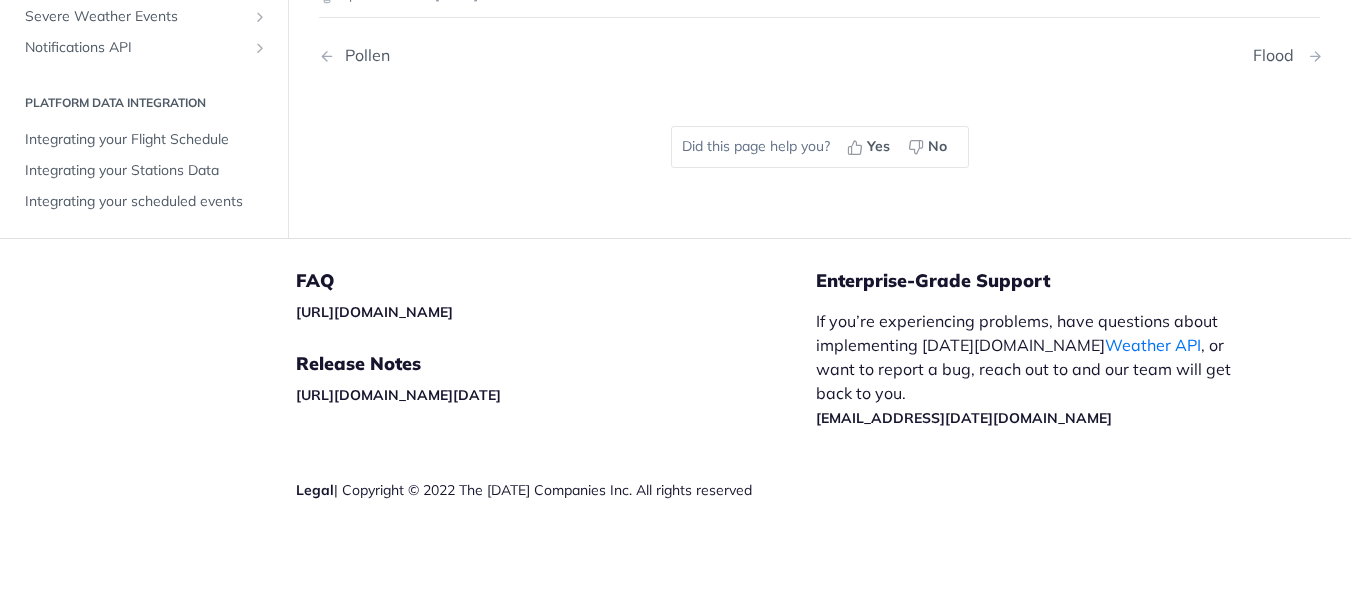 click on "Flood" at bounding box center (1278, 55) 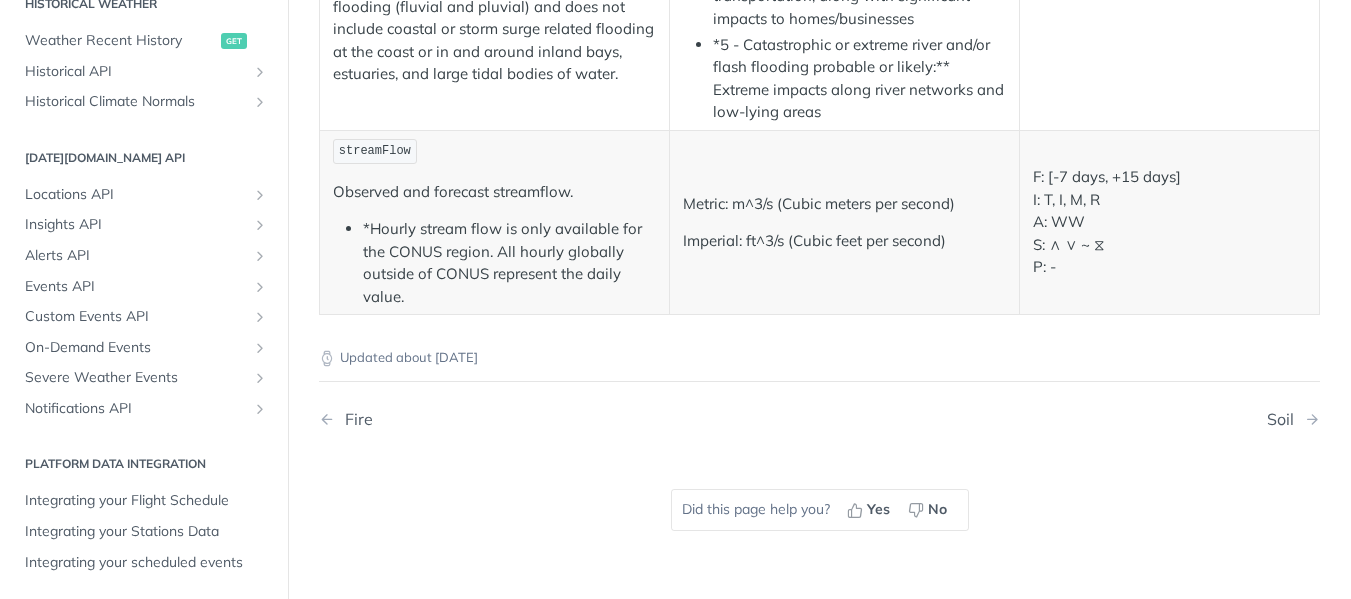 scroll, scrollTop: 700, scrollLeft: 0, axis: vertical 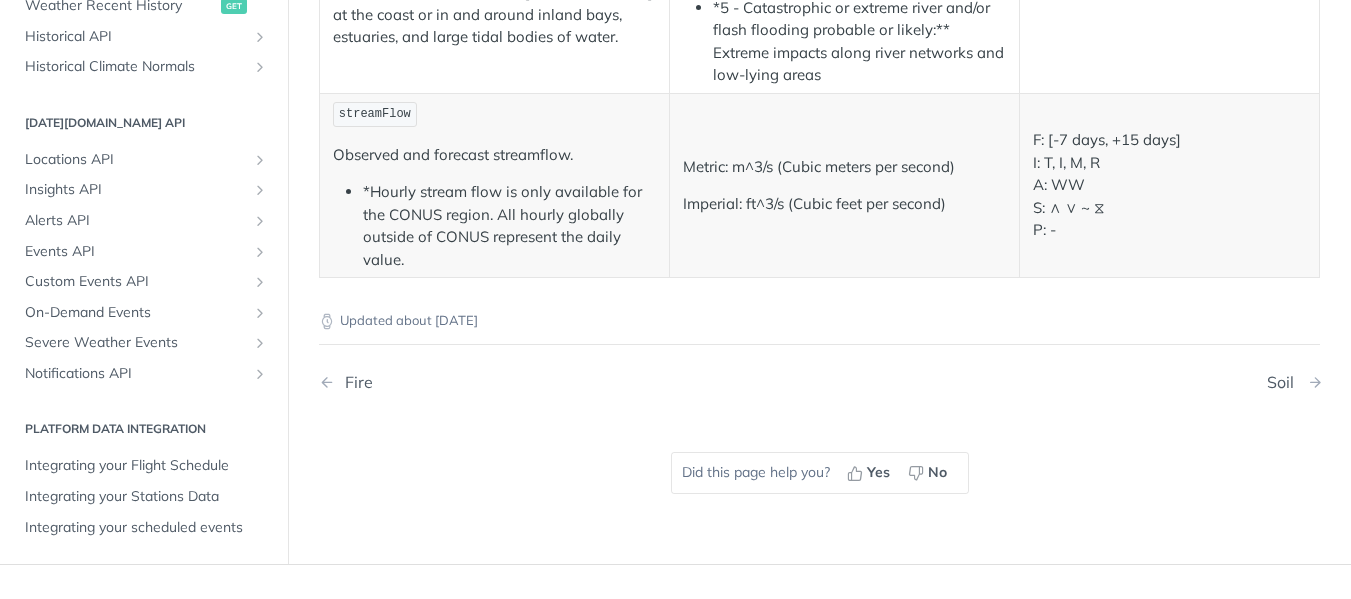 click on "Soil" at bounding box center (1285, 382) 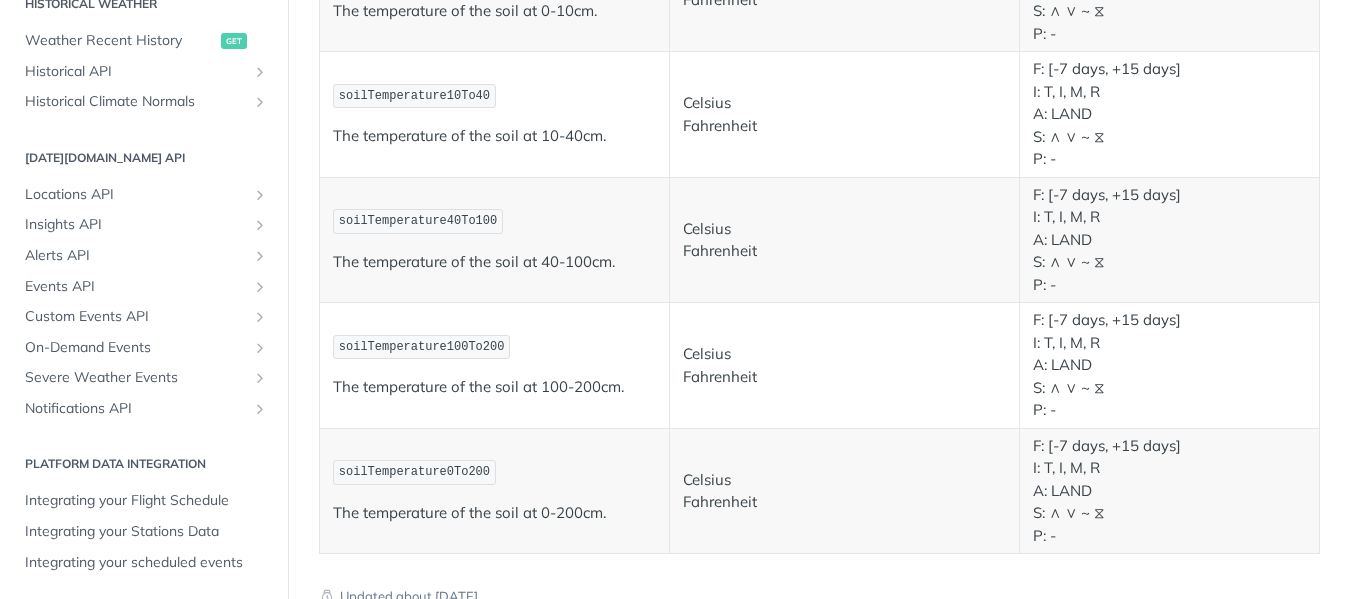 scroll, scrollTop: 1300, scrollLeft: 0, axis: vertical 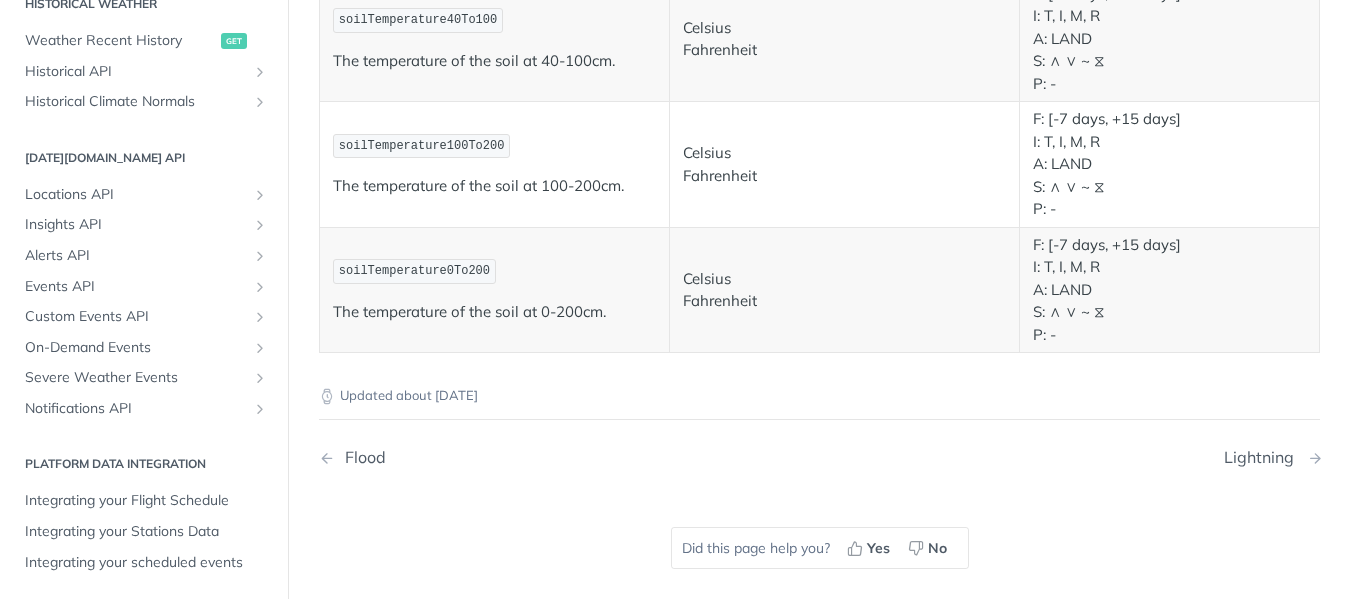 click on "Lightning" at bounding box center (1264, 457) 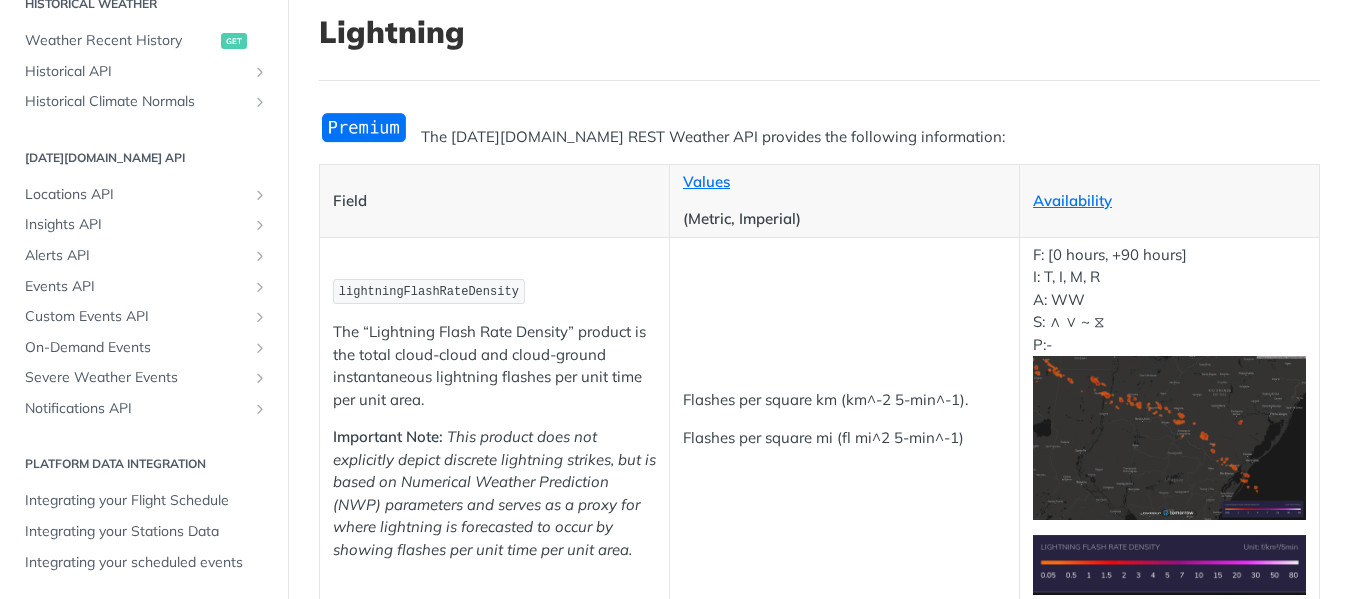scroll, scrollTop: 400, scrollLeft: 0, axis: vertical 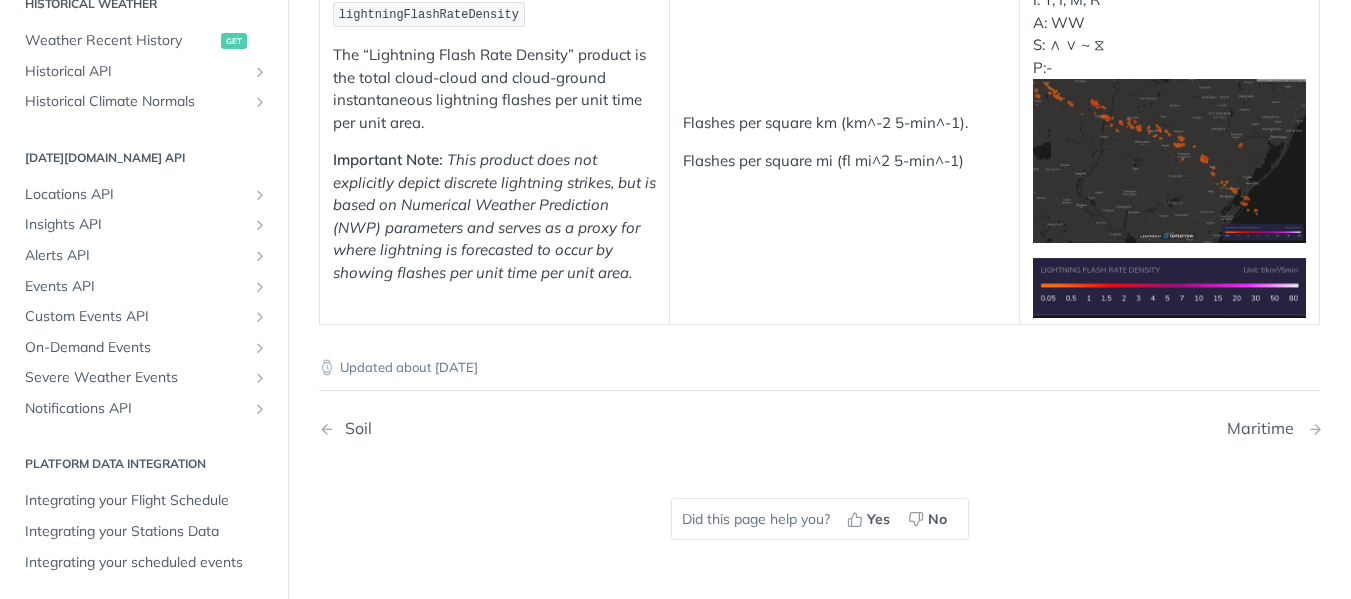 click on "Maritime" at bounding box center [1265, 428] 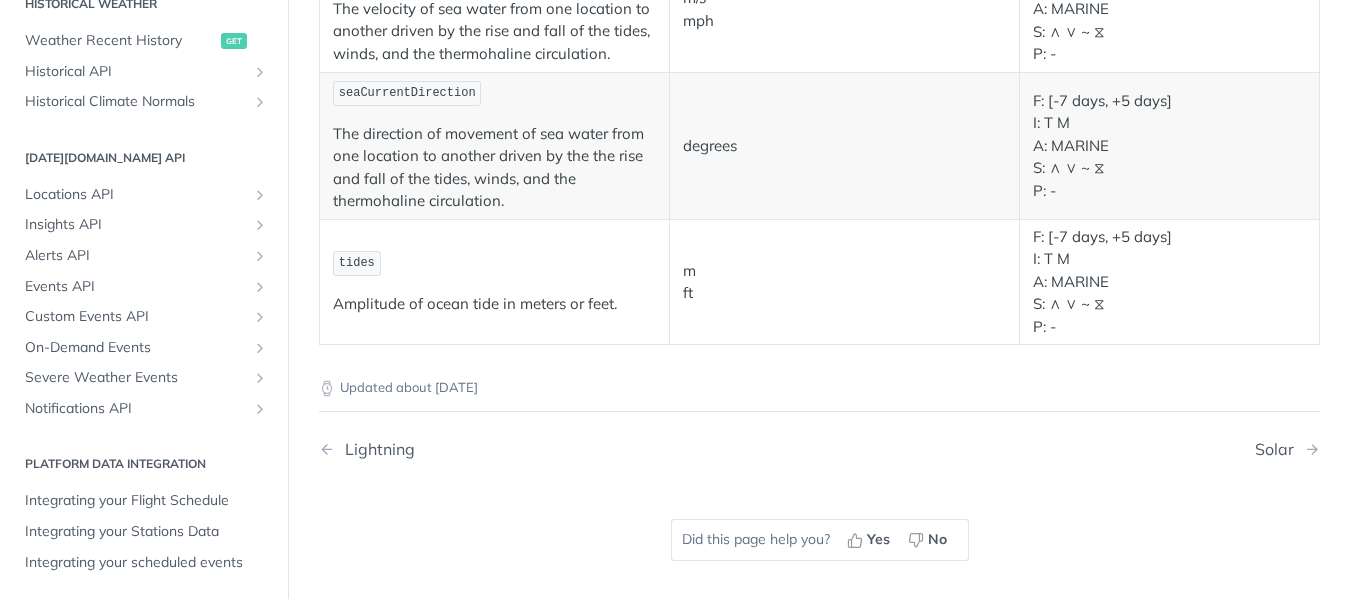 scroll, scrollTop: 2400, scrollLeft: 0, axis: vertical 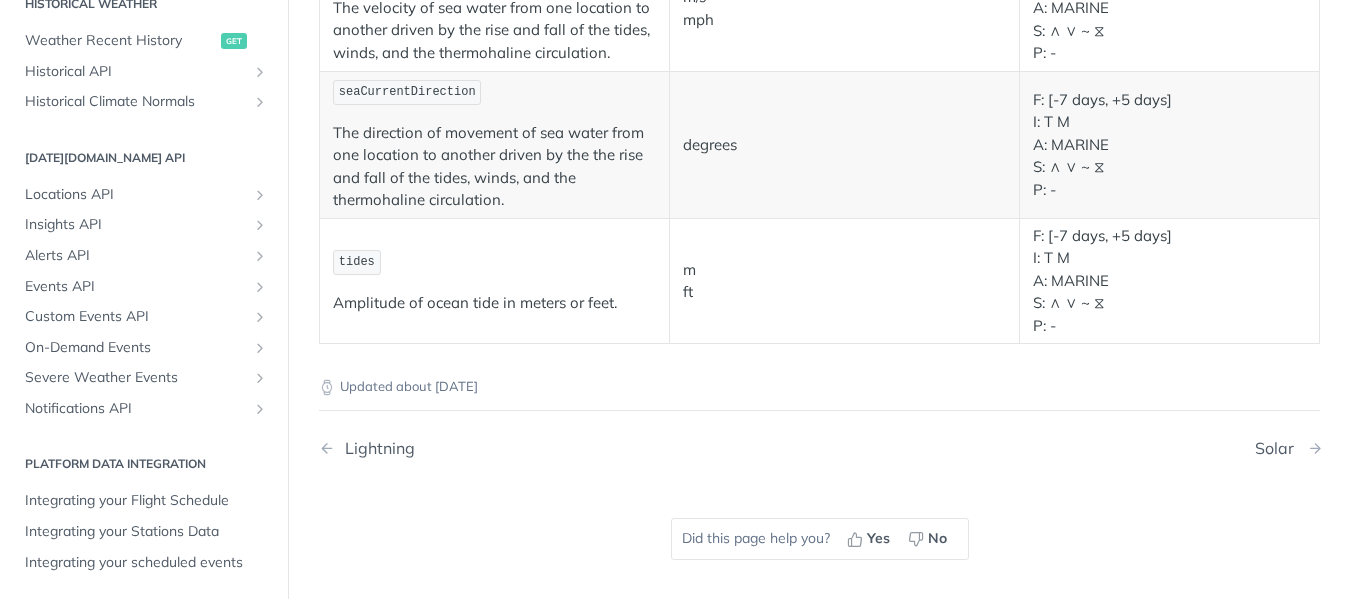 click on "Solar" at bounding box center [1279, 448] 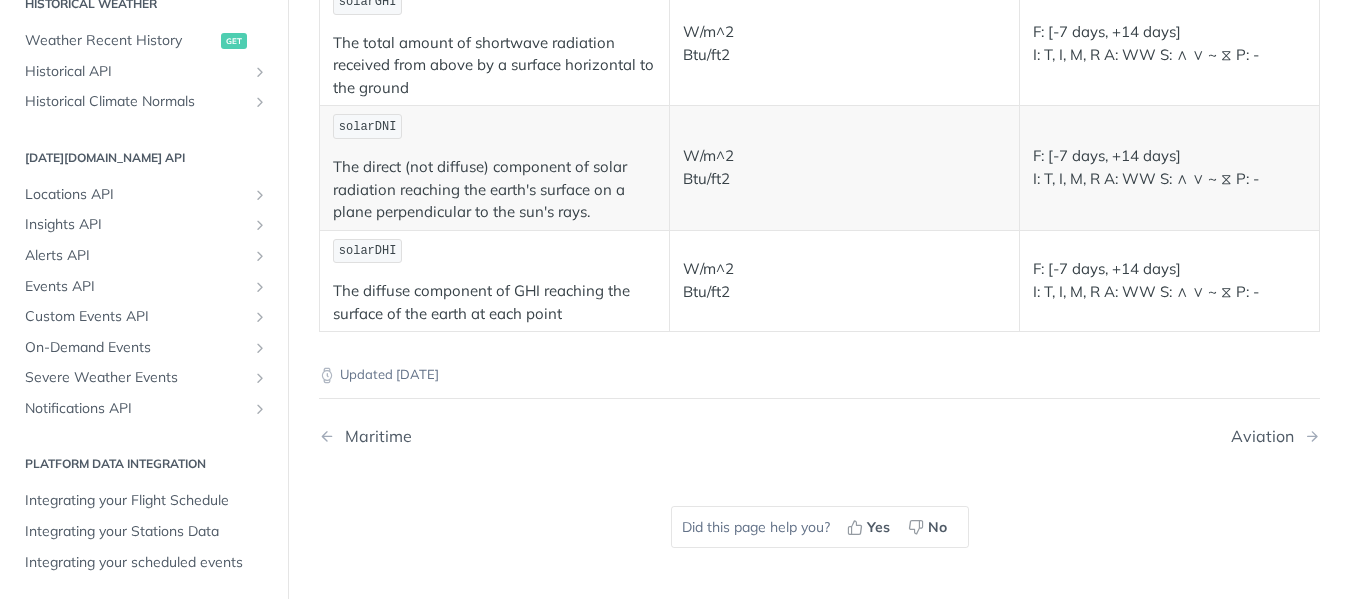 scroll, scrollTop: 500, scrollLeft: 0, axis: vertical 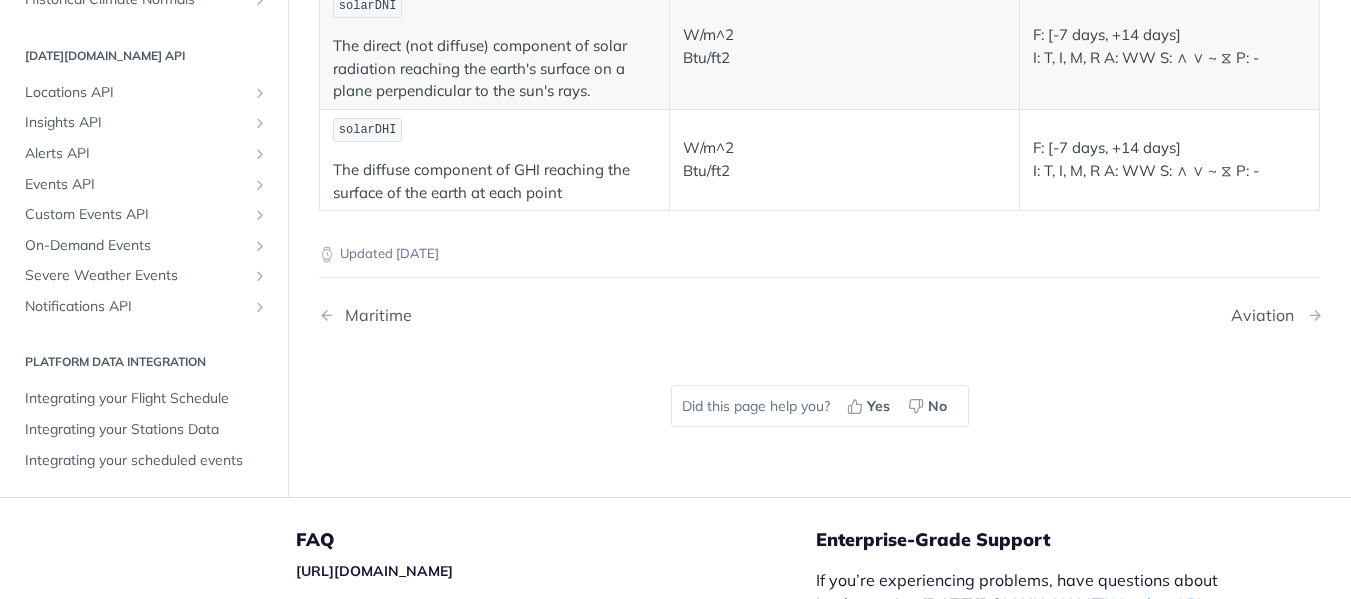 click on "Aviation" at bounding box center [1267, 315] 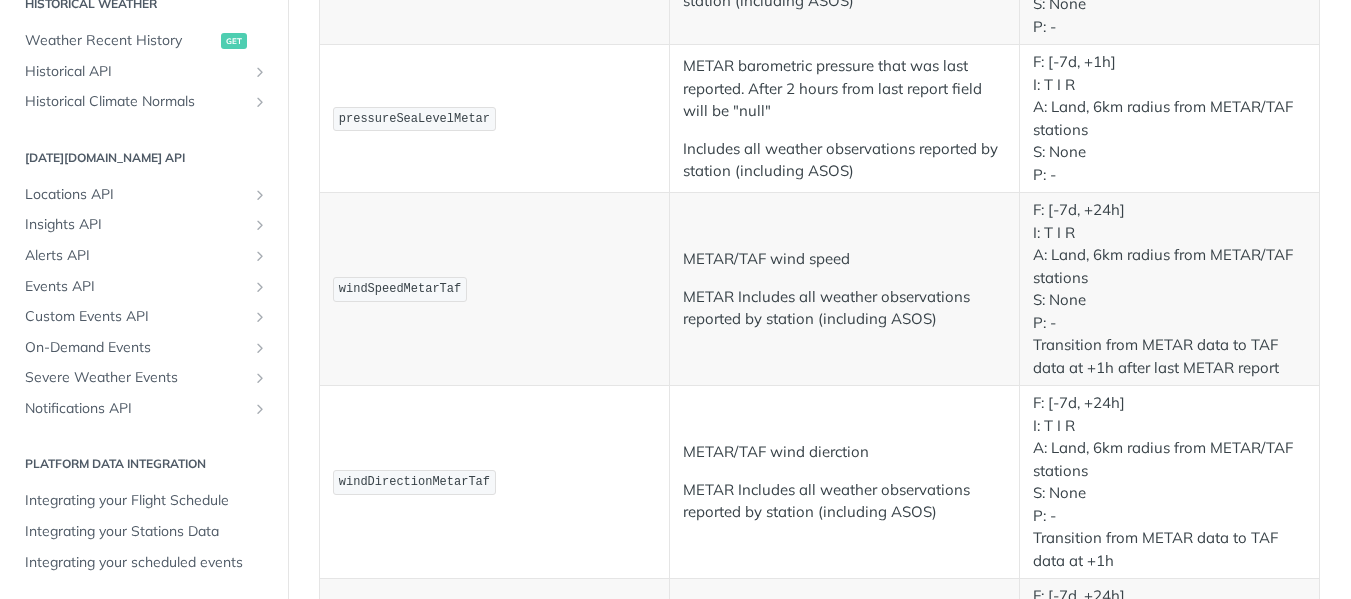 scroll, scrollTop: 113, scrollLeft: 0, axis: vertical 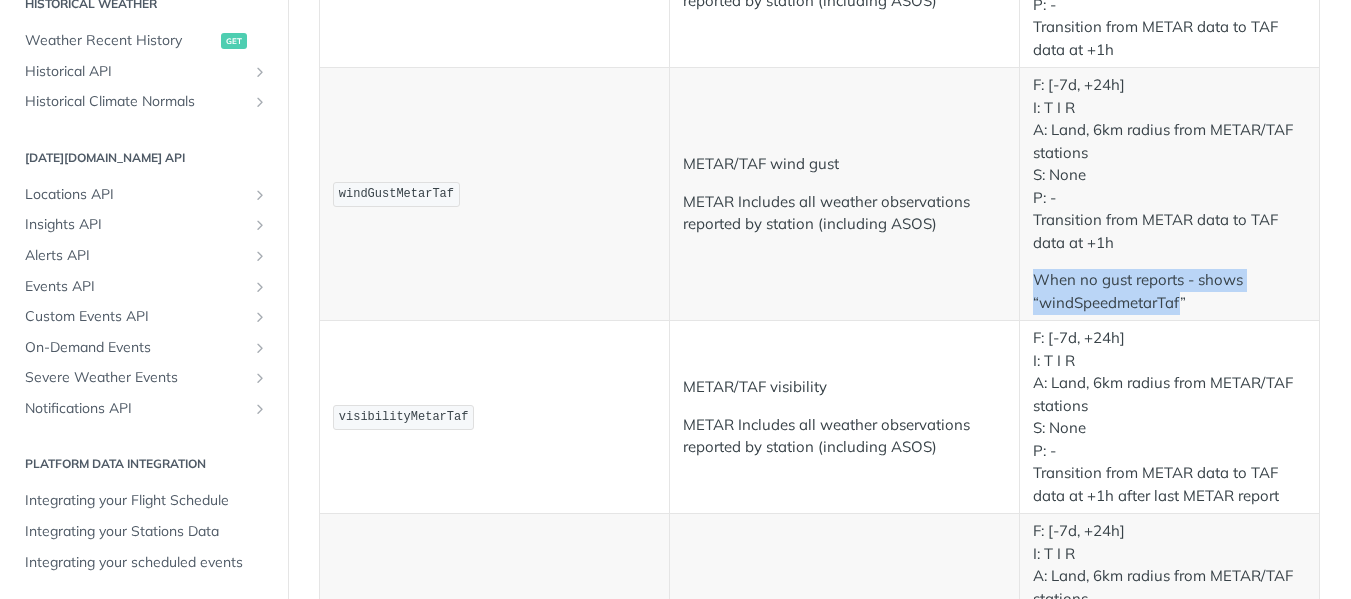 drag, startPoint x: 1180, startPoint y: 299, endPoint x: 1039, endPoint y: 283, distance: 141.90489 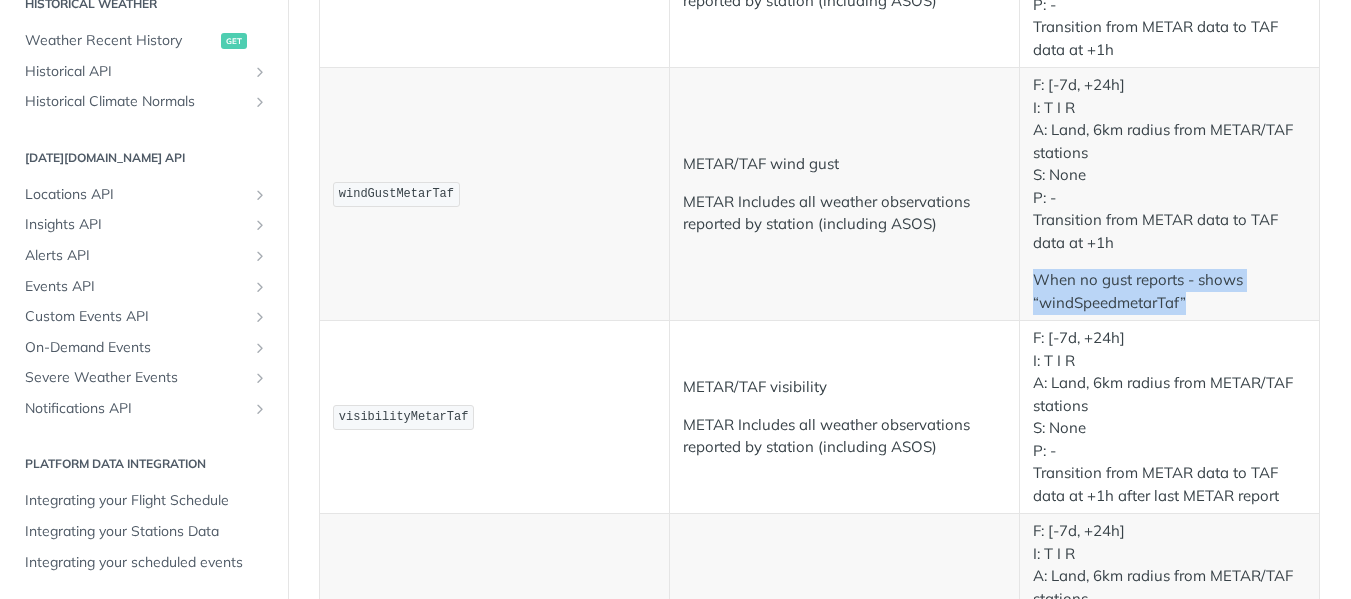 drag, startPoint x: 1035, startPoint y: 280, endPoint x: 1188, endPoint y: 299, distance: 154.17523 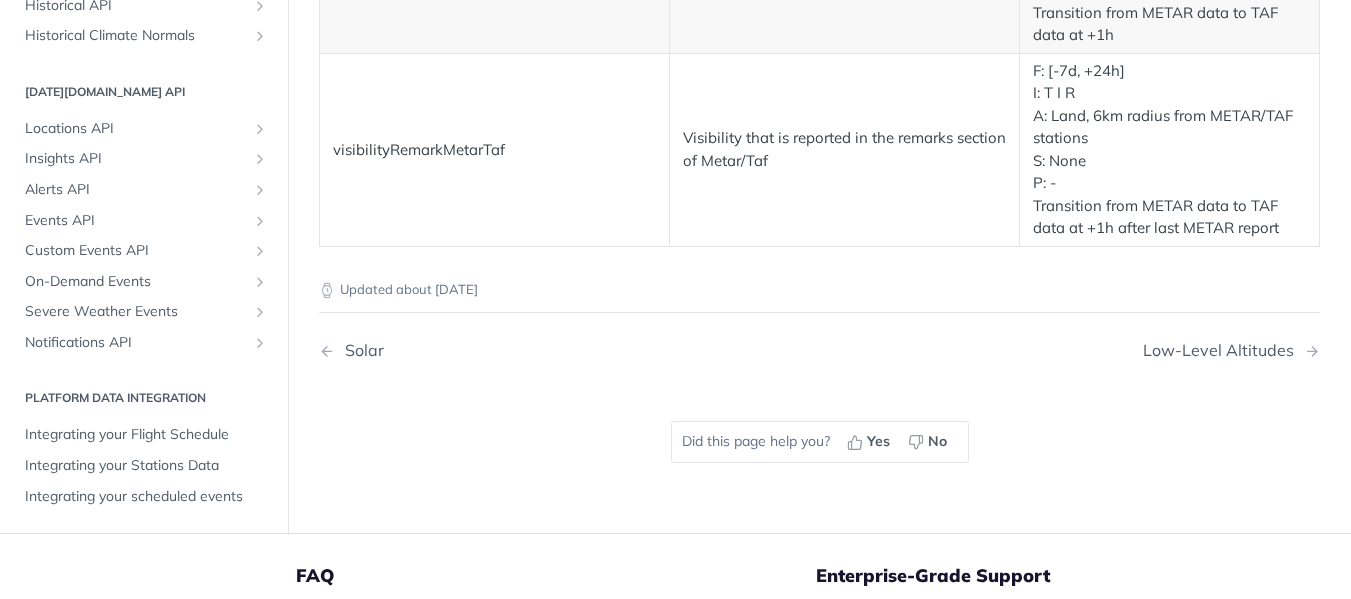 scroll, scrollTop: 4277, scrollLeft: 0, axis: vertical 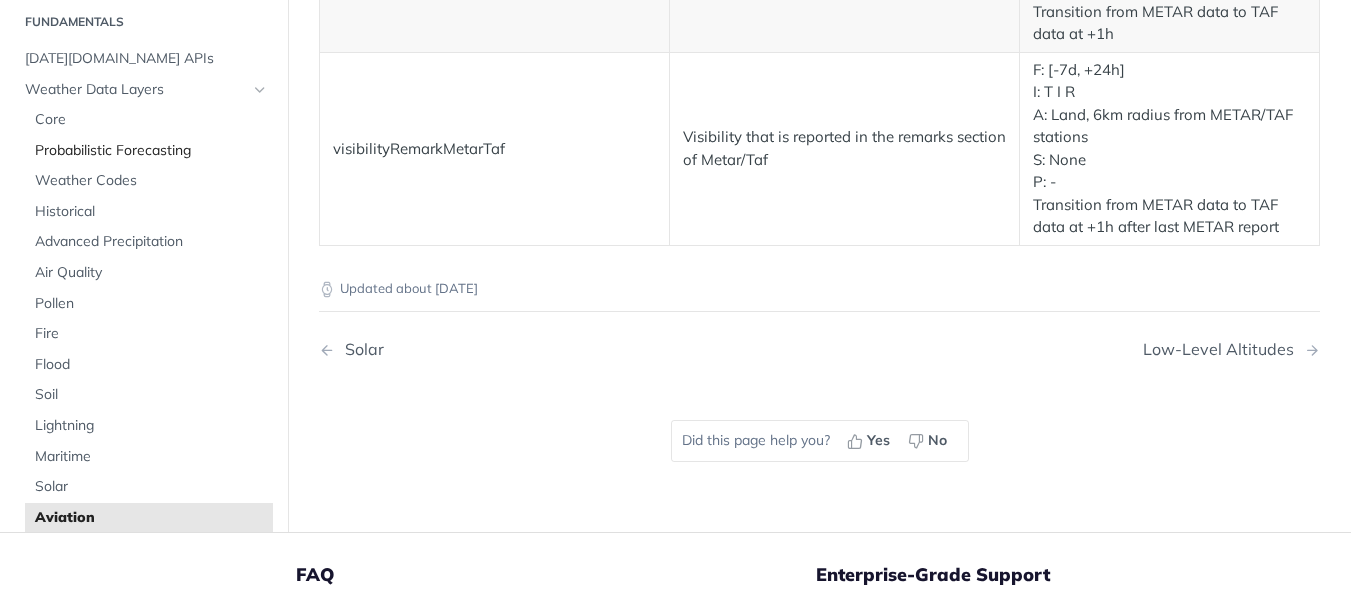 click on "Probabilistic Forecasting" at bounding box center (151, 150) 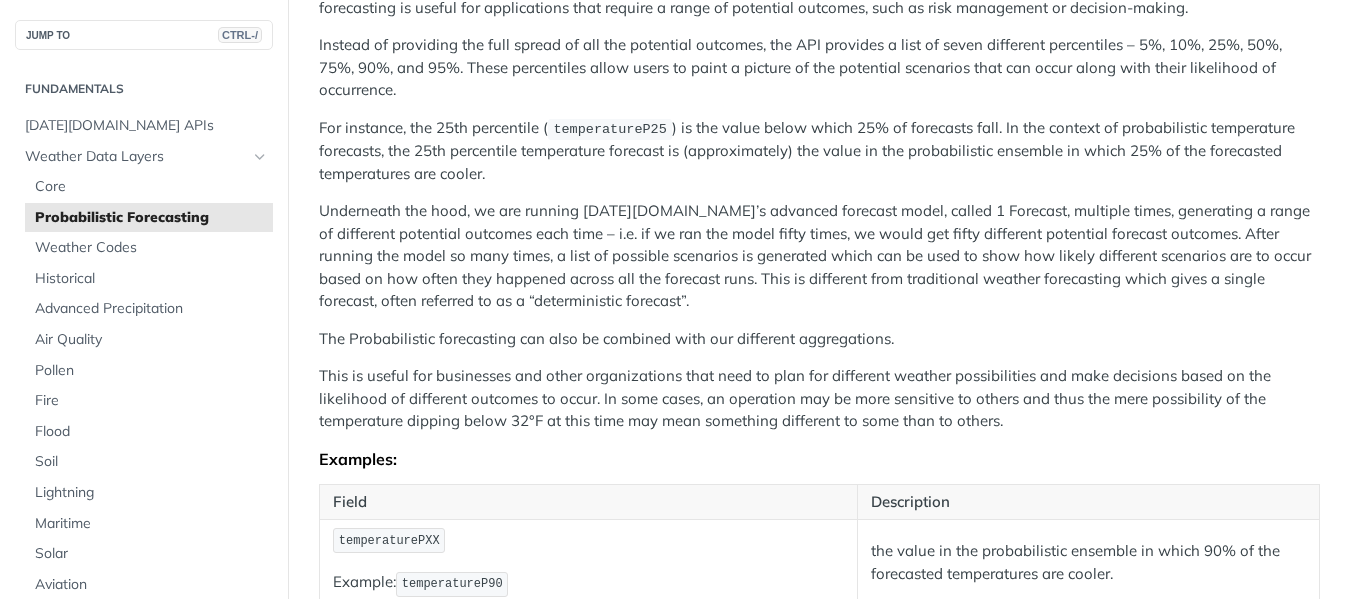 scroll, scrollTop: 200, scrollLeft: 0, axis: vertical 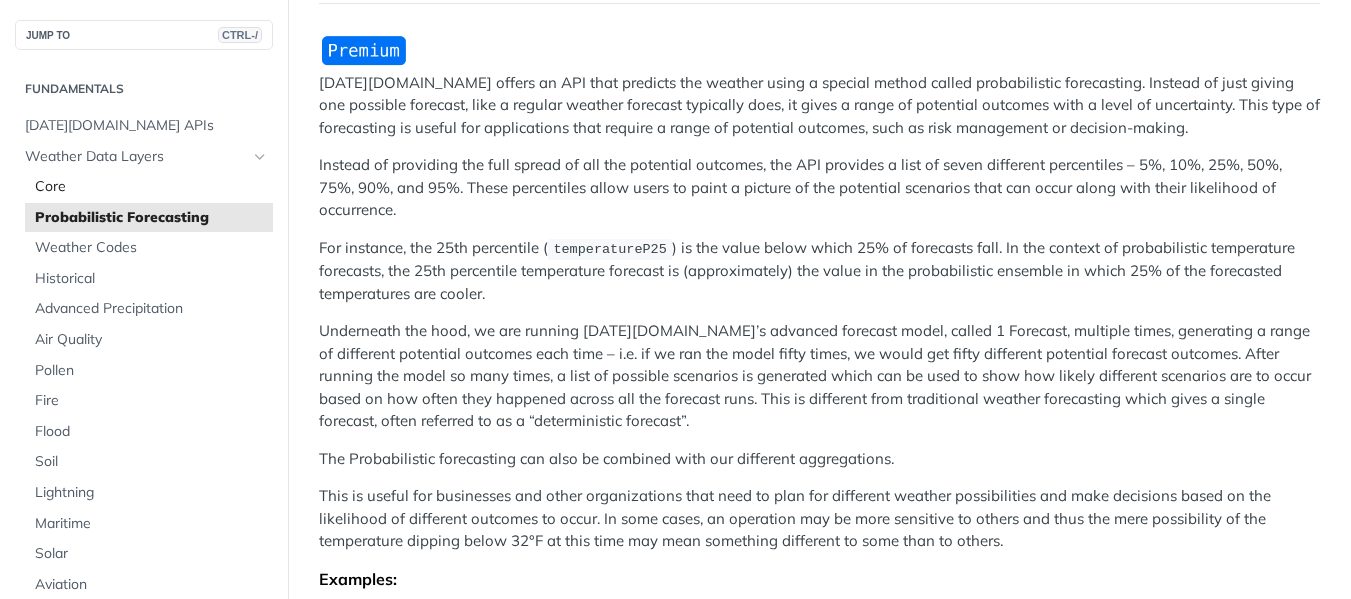 click on "Core" at bounding box center [151, 187] 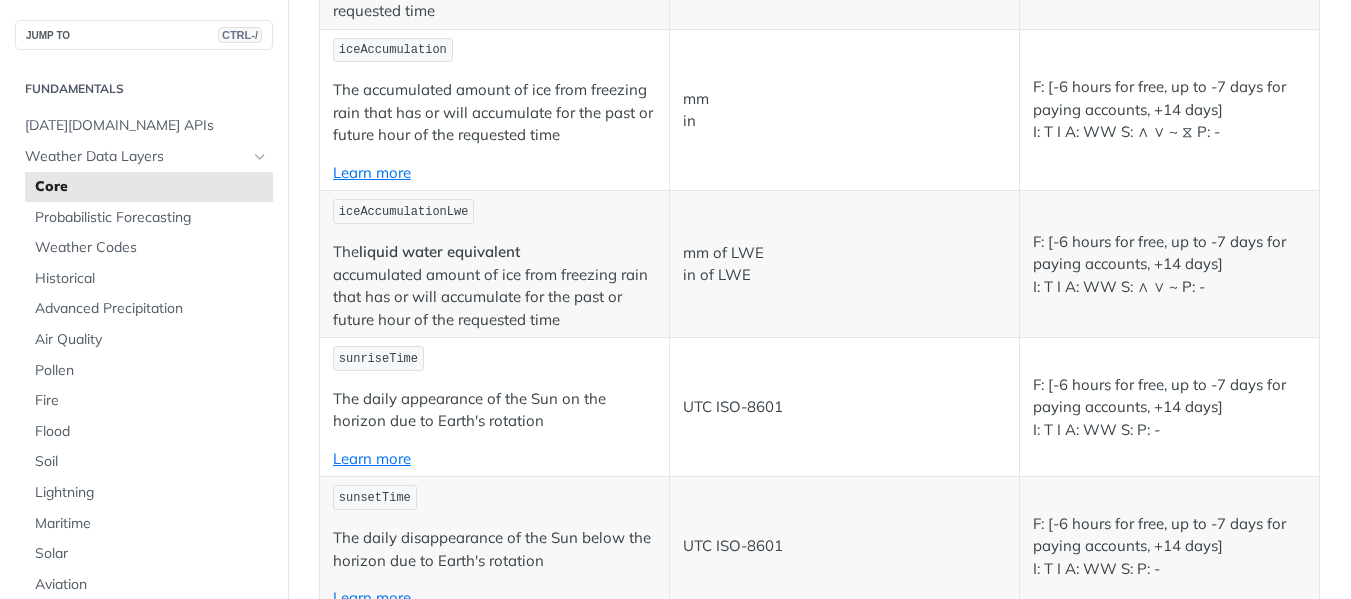 scroll, scrollTop: 5100, scrollLeft: 0, axis: vertical 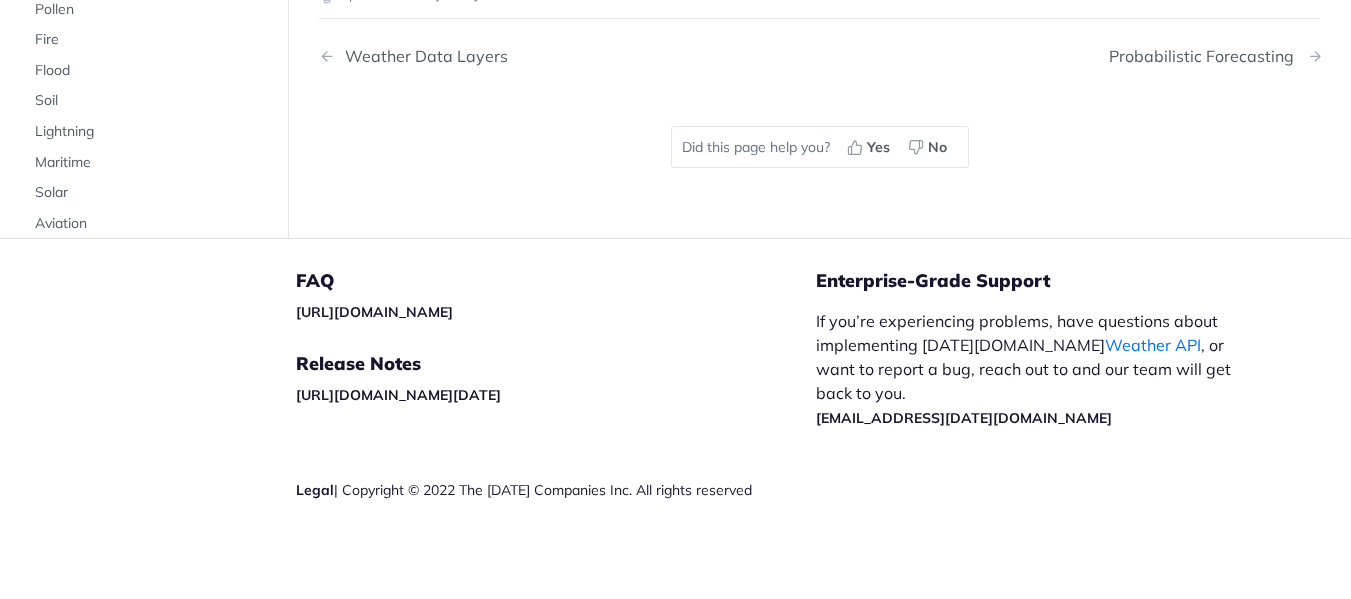 click on "Probabilistic Forecasting" at bounding box center [1206, 56] 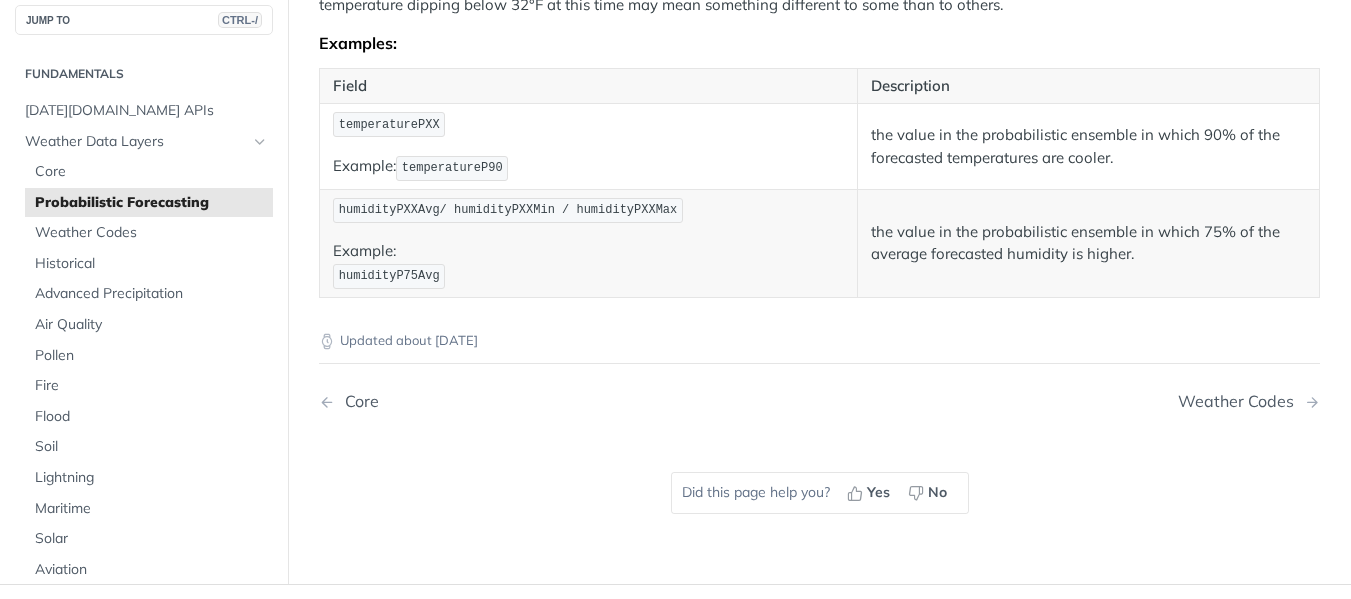 scroll, scrollTop: 700, scrollLeft: 0, axis: vertical 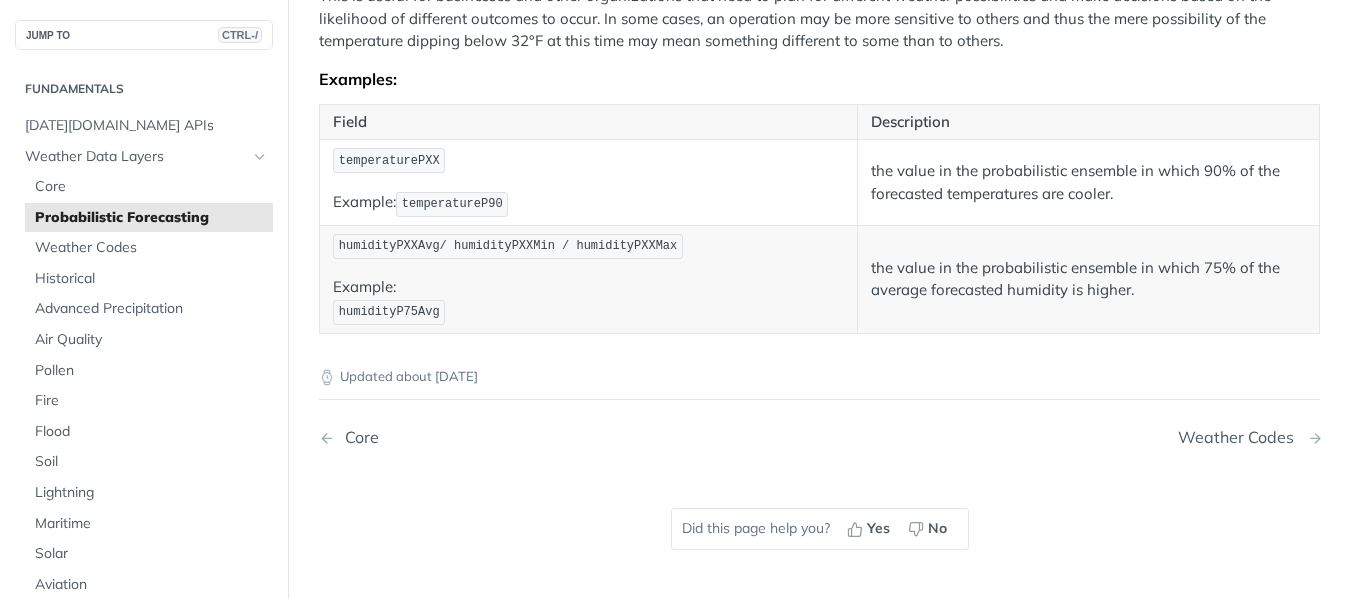 click on "Weather Codes" at bounding box center (1241, 437) 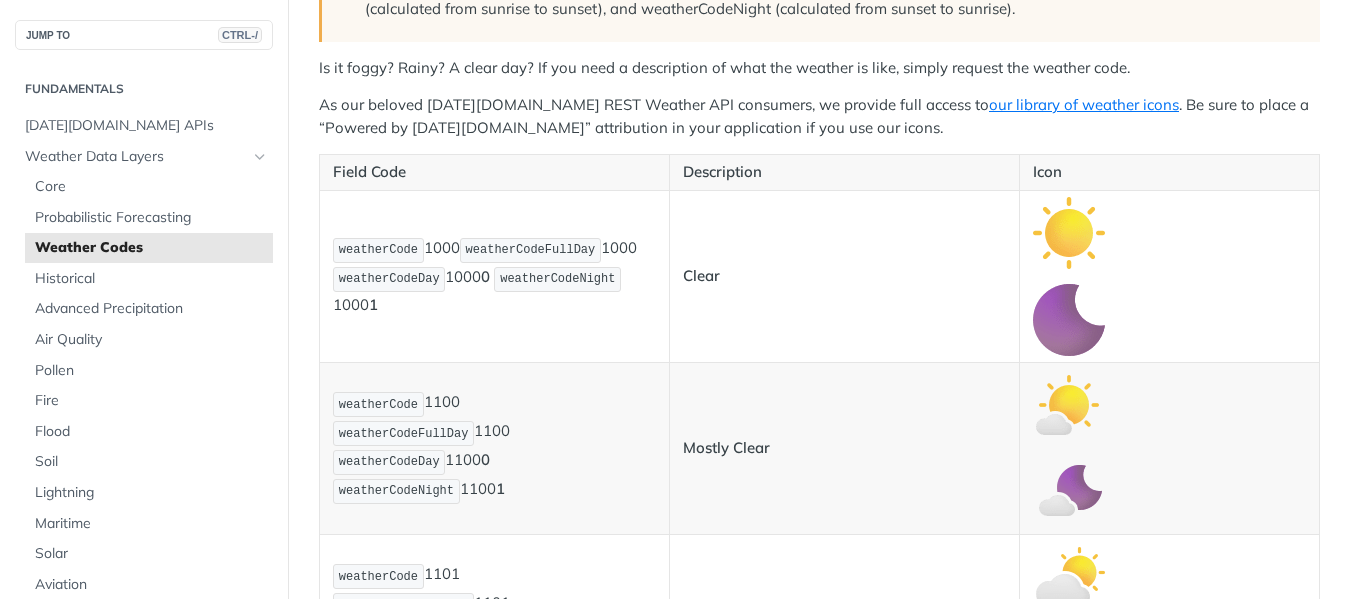 scroll, scrollTop: 400, scrollLeft: 0, axis: vertical 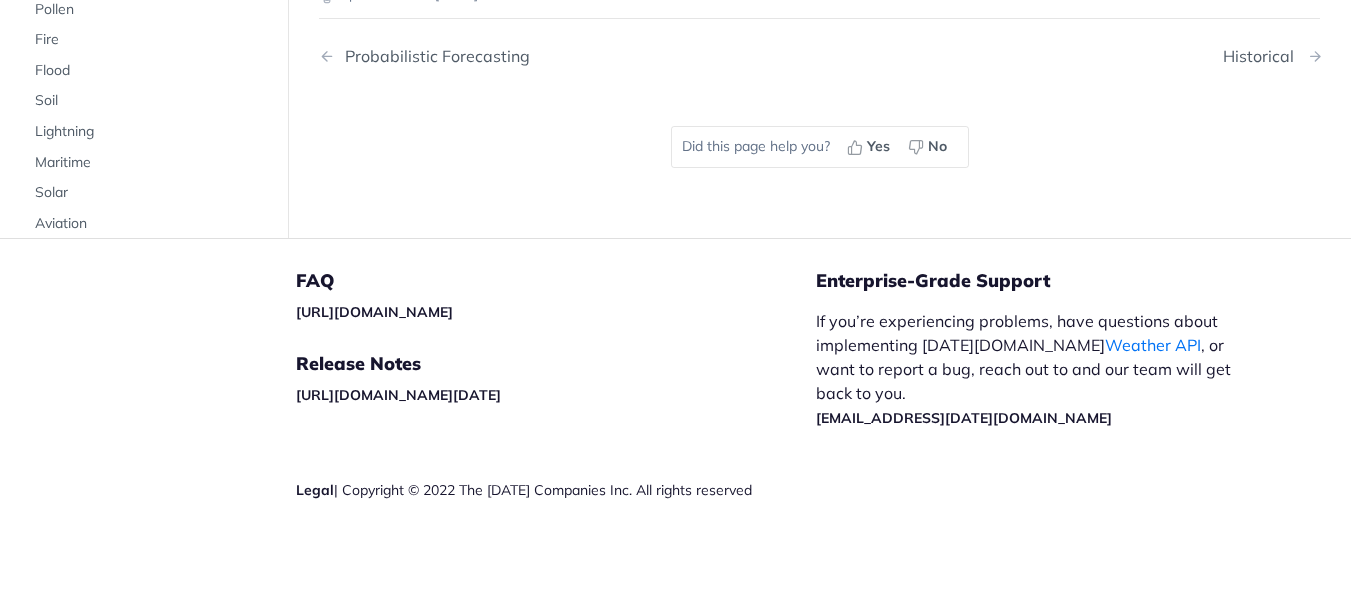 click on "Historical" at bounding box center [1263, 56] 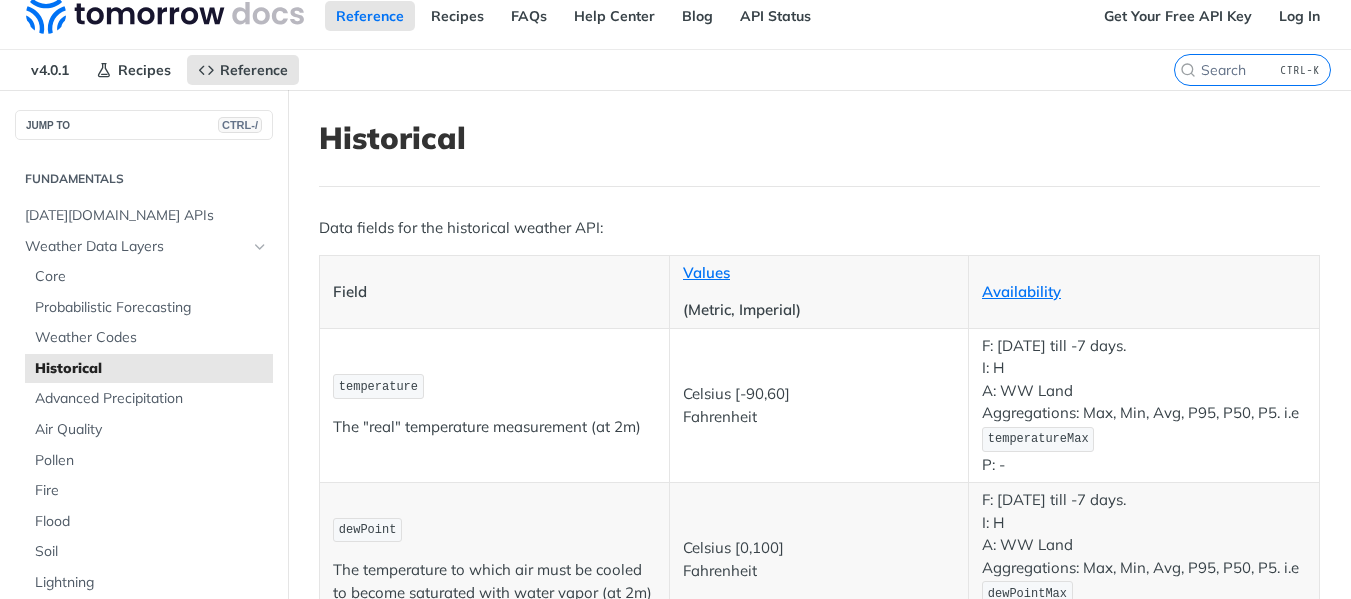 scroll, scrollTop: 0, scrollLeft: 0, axis: both 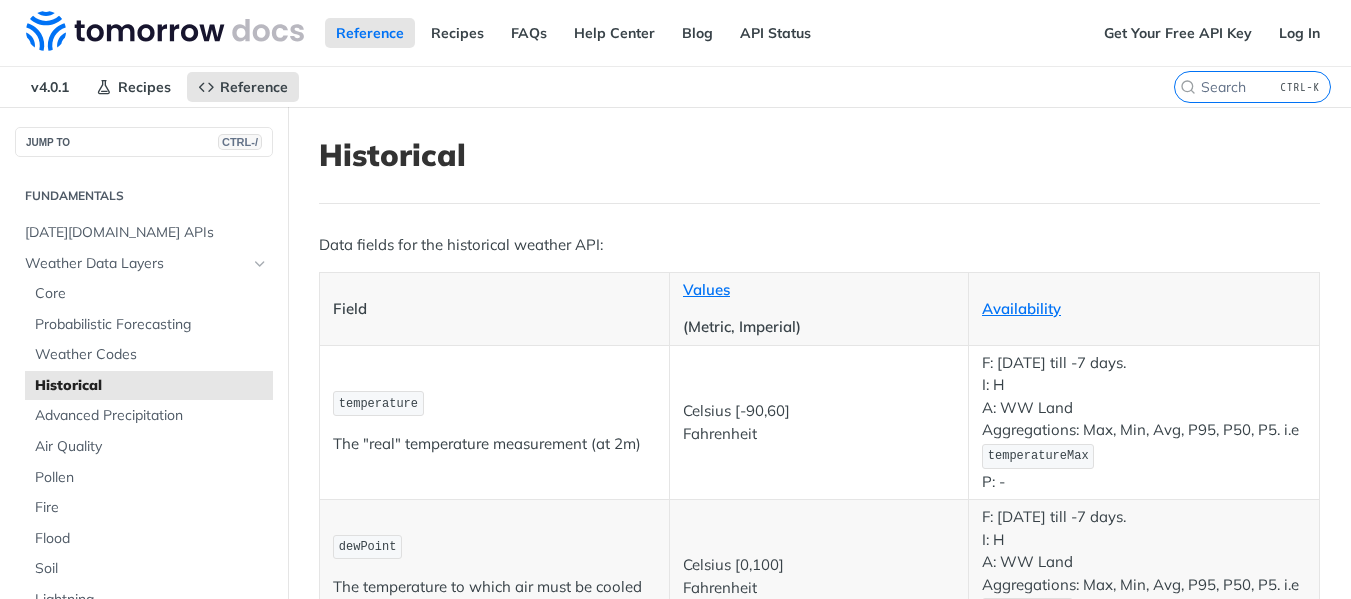 click on "Historical Data fields for the historical weather API:
Field Values (Metric, Imperial) Availability temperature The "real" temperature measurement (at 2m) Celsius [-90,60]
Fahrenheit F: January 1st 2000 till -7 days.
I: H
A: WW Land
Aggregations: Max, Min, Avg, P95, P50, P5. i.e  temperatureMax
P: - dewPoint The temperature to which air must be cooled to become saturated with water vapor (at 2m) Celsius [0,100]
Fahrenheit F: January 1st 2000 till -7 days.
I: H
A: WW Land
Aggregations: Max, Min, Avg, P95, P50, P5. i.e  dewPointMax
P: - humidity The concentration of water vapor present in the air % F: January 1st 2000 till -7 days.
I: H
A: WW Land
Aggregations: Max, Min, Avg, P95, P50, P5. i.e  humidityMax
P: - windSpeed The fundamental atmospheric quantity caused by air moving from high to low pressure, usually due to changes in temperature at 10m m/s
mph F: January 1st 2000 till -7 days.
I: H
A: WW Land
Aggregations: Max, Min, Avg, P95, P50, P5. i.e  windSpeedMax
P: -" at bounding box center [819, 2307] 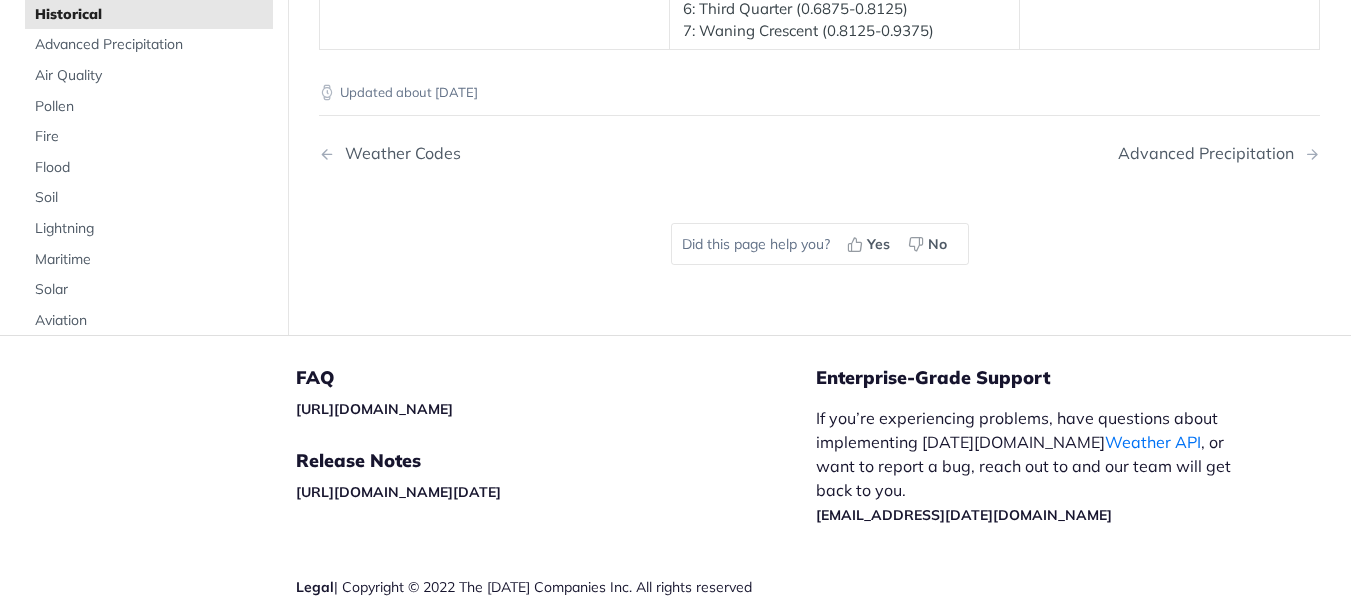 scroll, scrollTop: 4164, scrollLeft: 0, axis: vertical 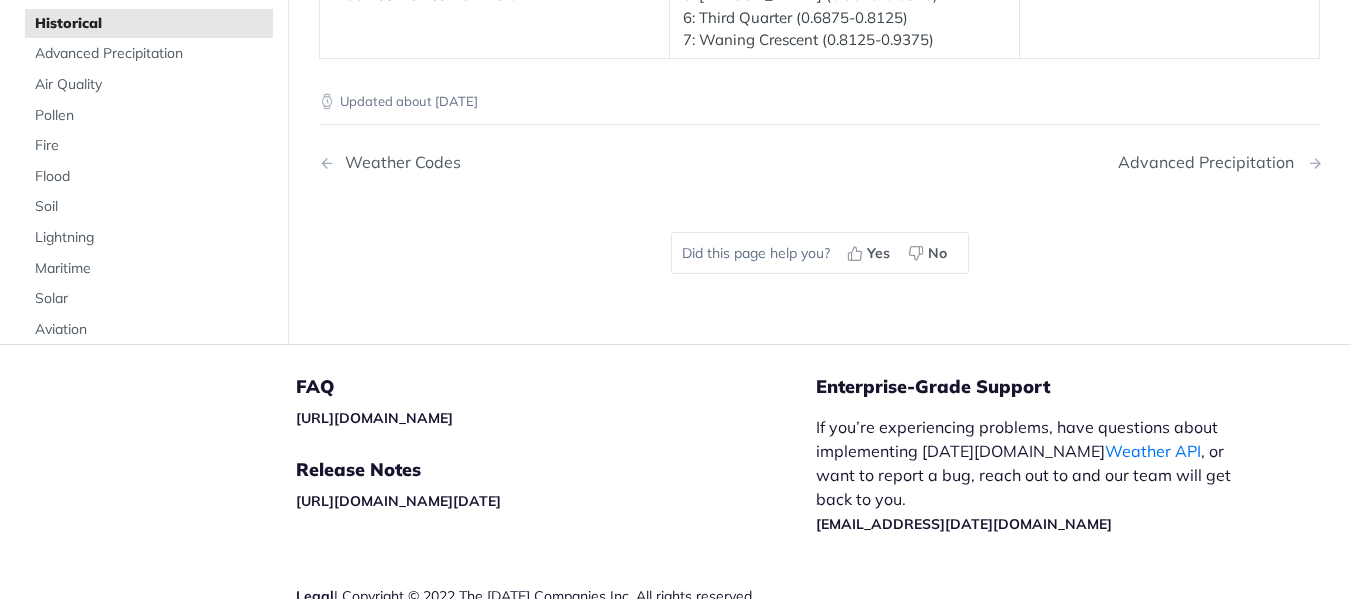 click on "Advanced Precipitation" at bounding box center (1211, 162) 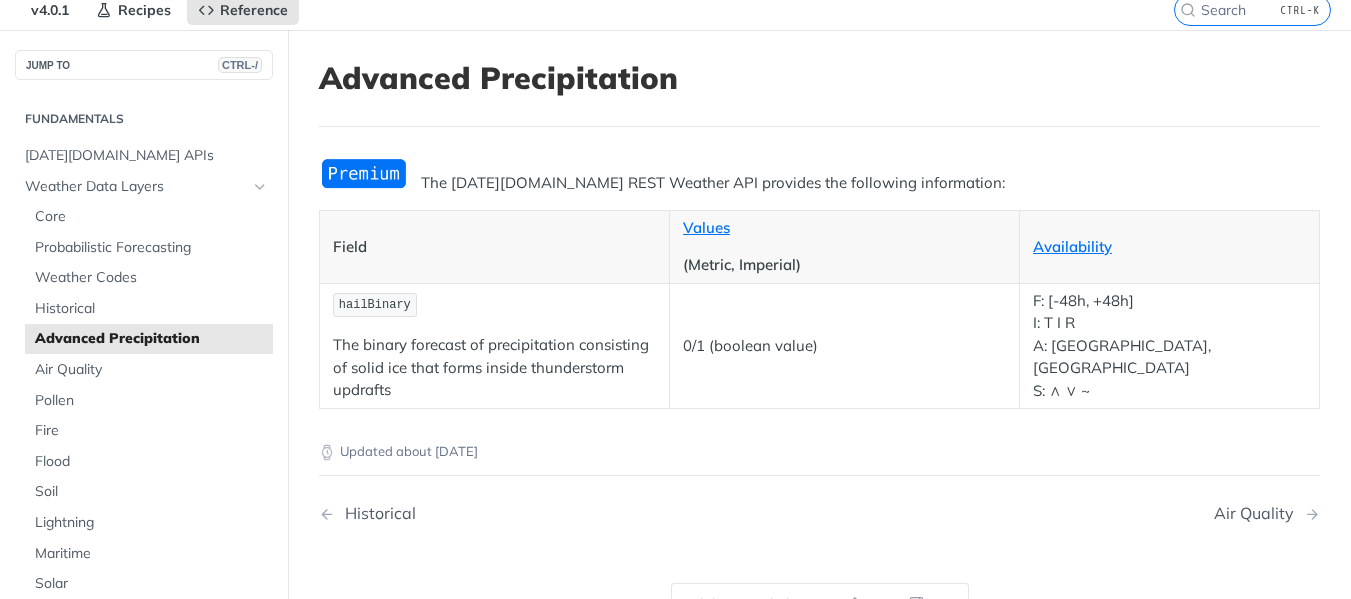 scroll, scrollTop: 178, scrollLeft: 0, axis: vertical 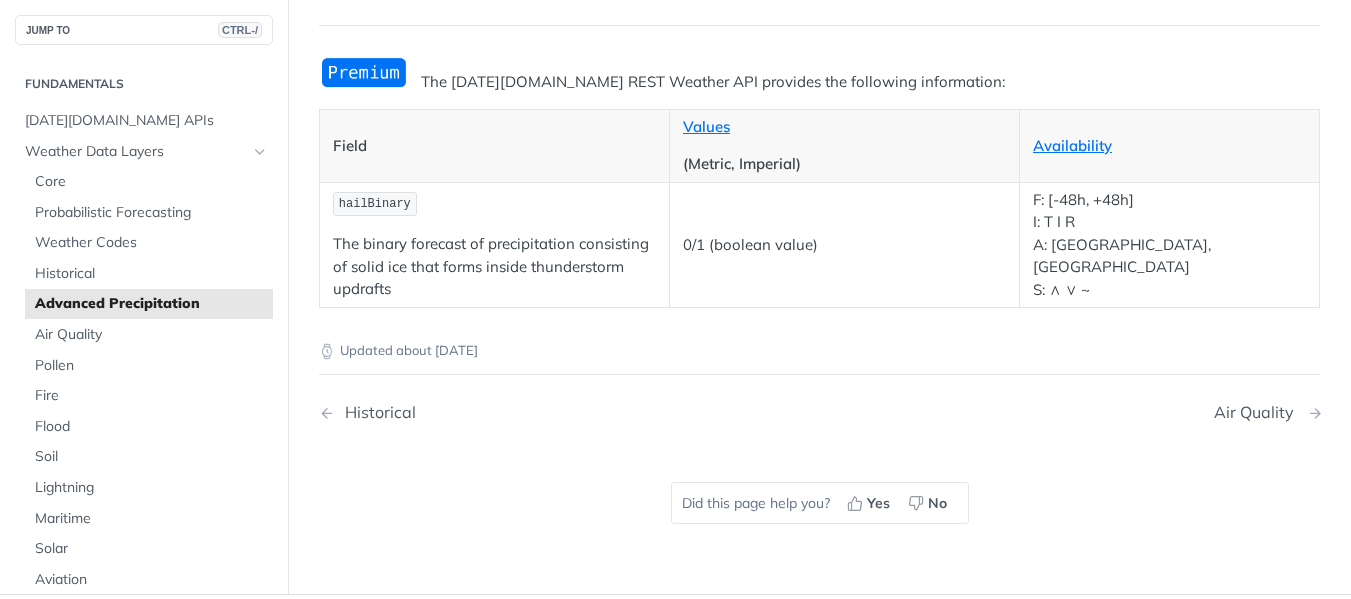 click on "Air Quality" at bounding box center (1259, 412) 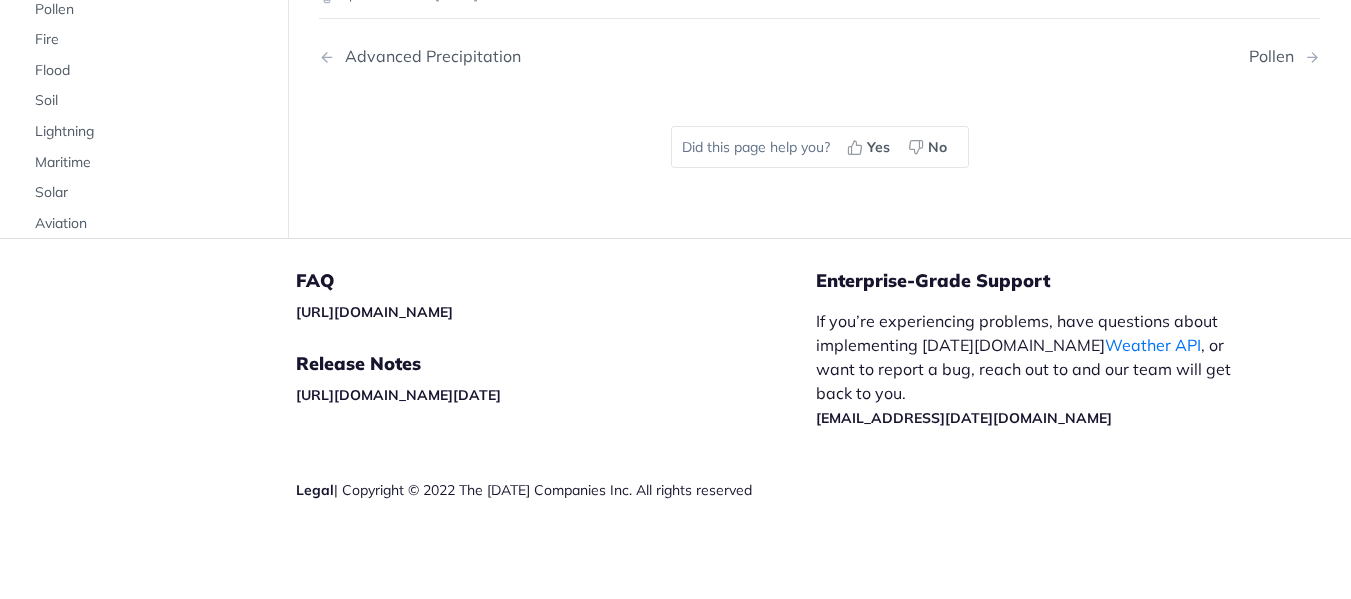 scroll, scrollTop: 4243, scrollLeft: 0, axis: vertical 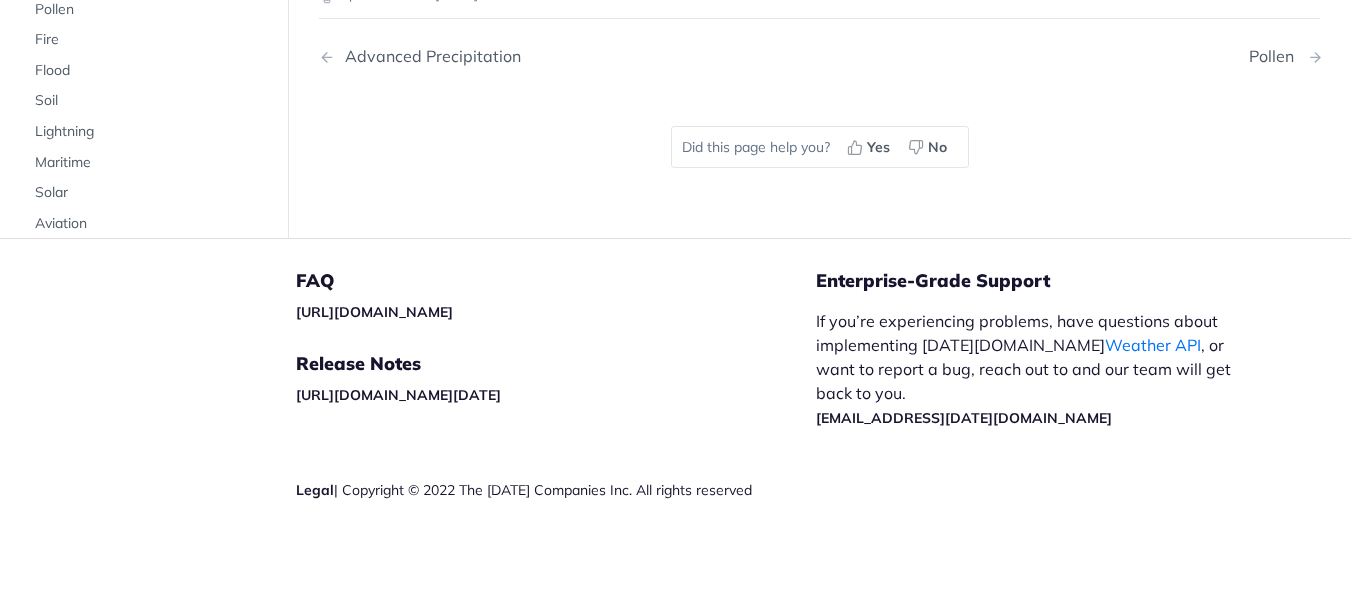 click on "Pollen" at bounding box center [1276, 56] 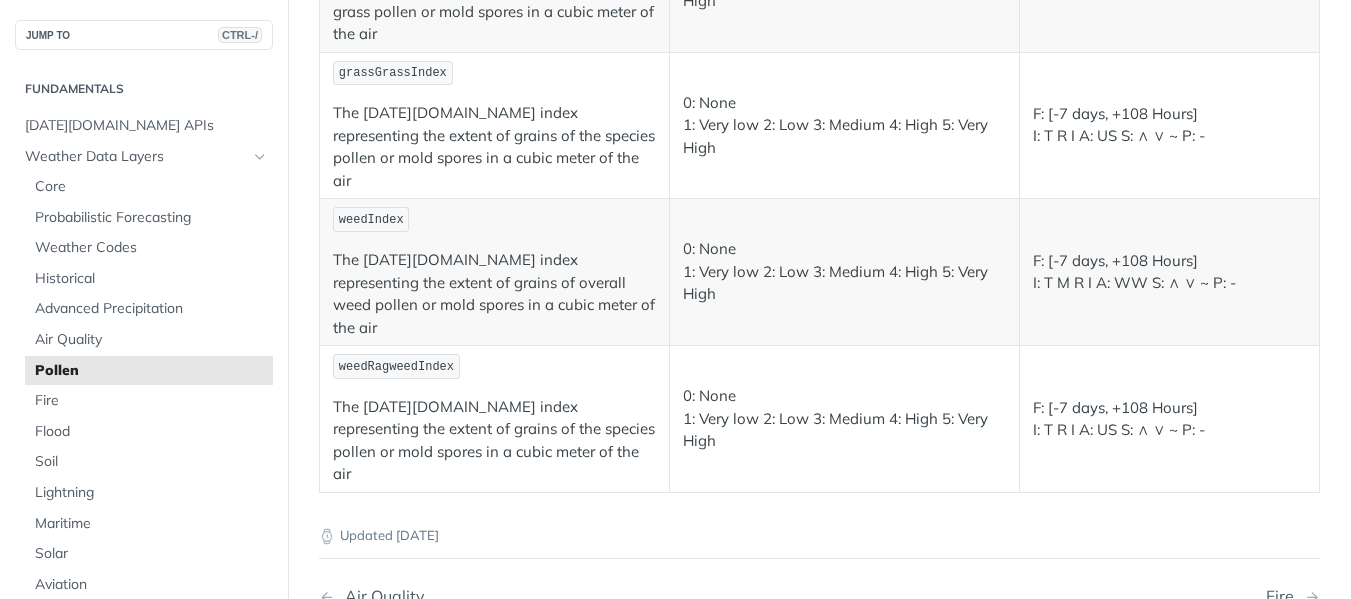 scroll, scrollTop: 604, scrollLeft: 0, axis: vertical 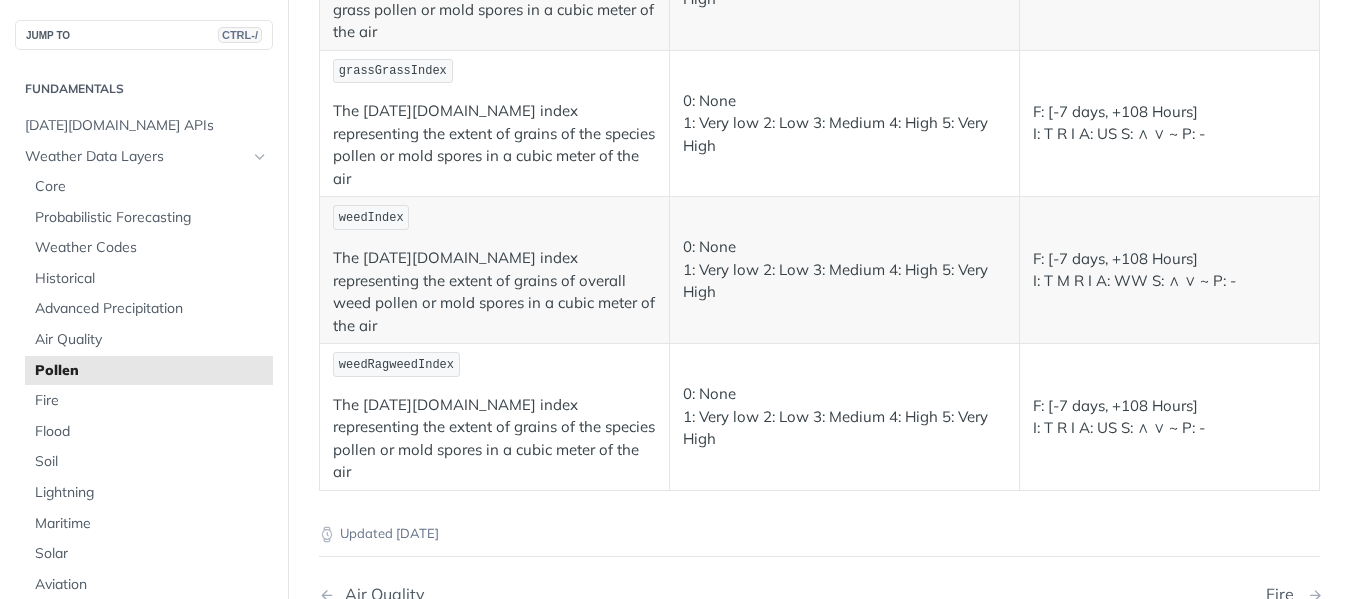 click on "Fire" at bounding box center [1285, 594] 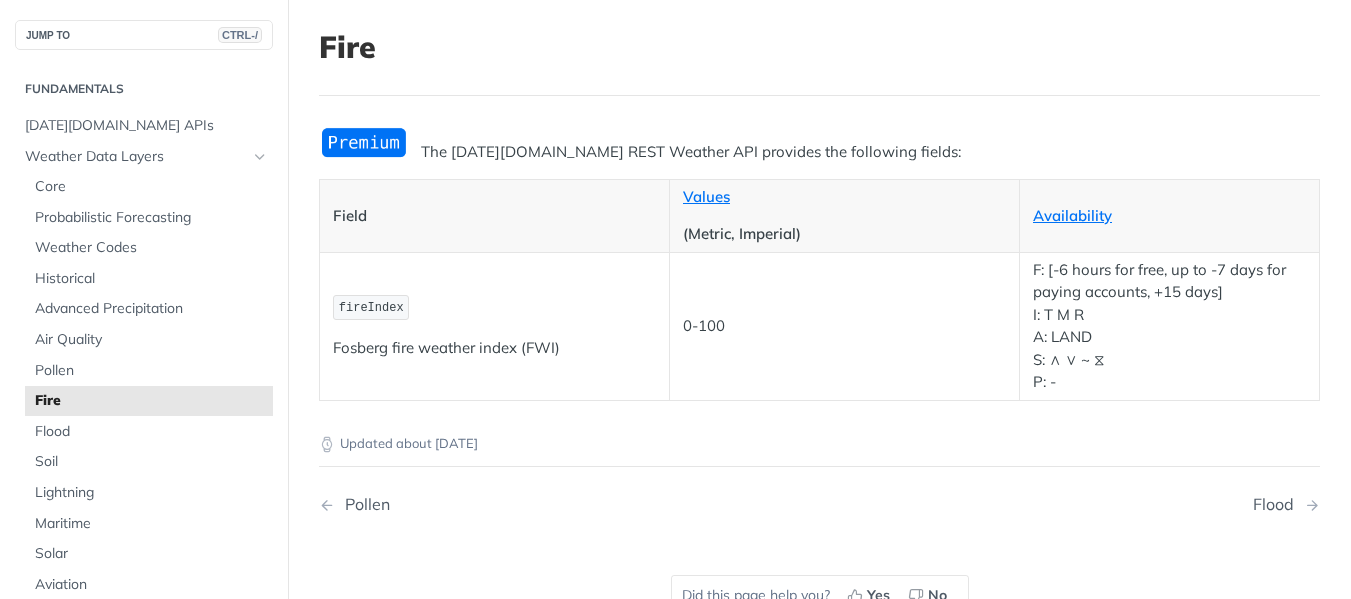 scroll, scrollTop: 0, scrollLeft: 0, axis: both 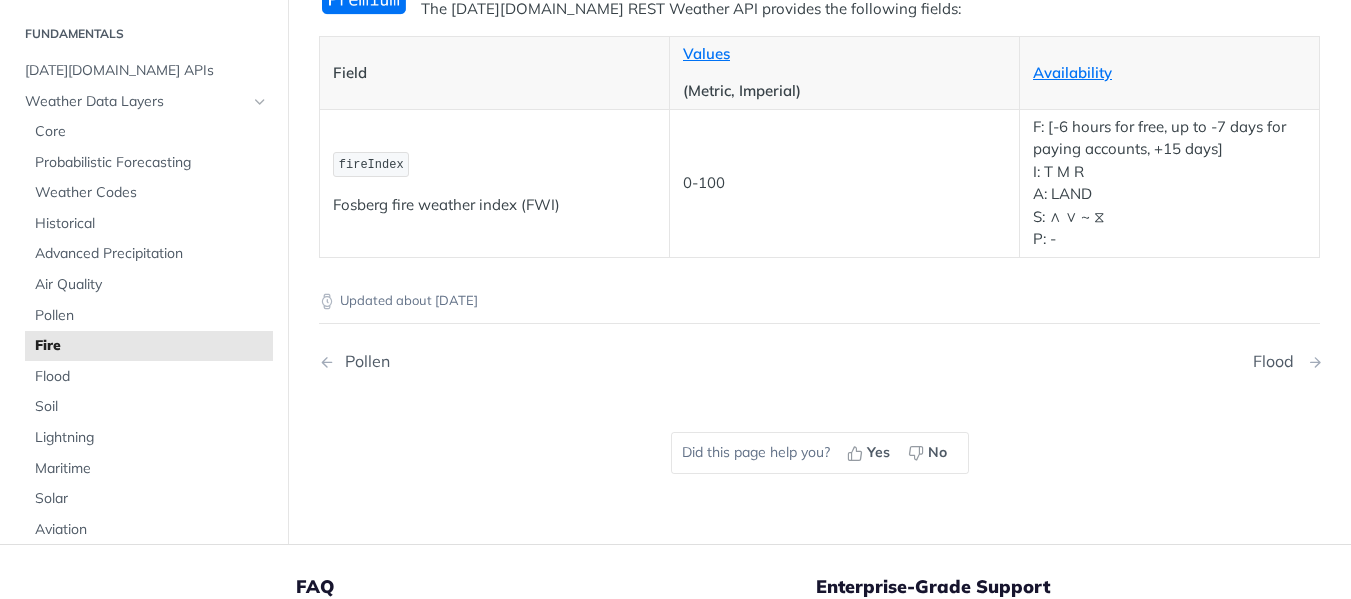 click on "Flood" at bounding box center (1278, 361) 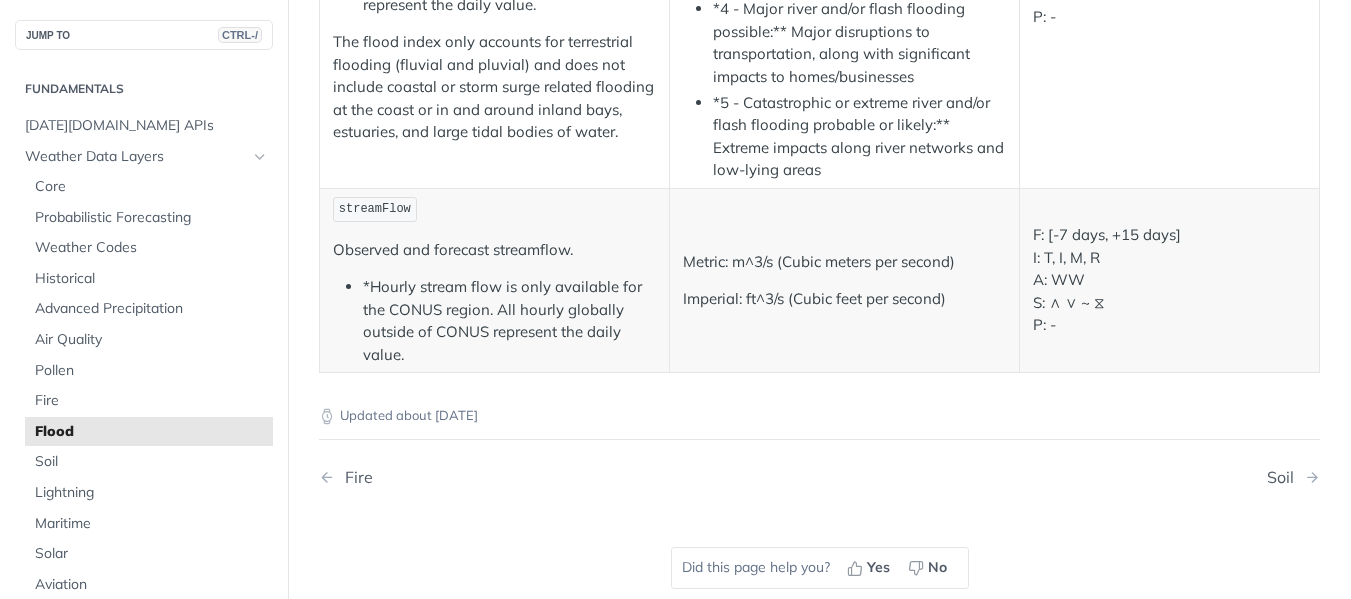 scroll, scrollTop: 606, scrollLeft: 0, axis: vertical 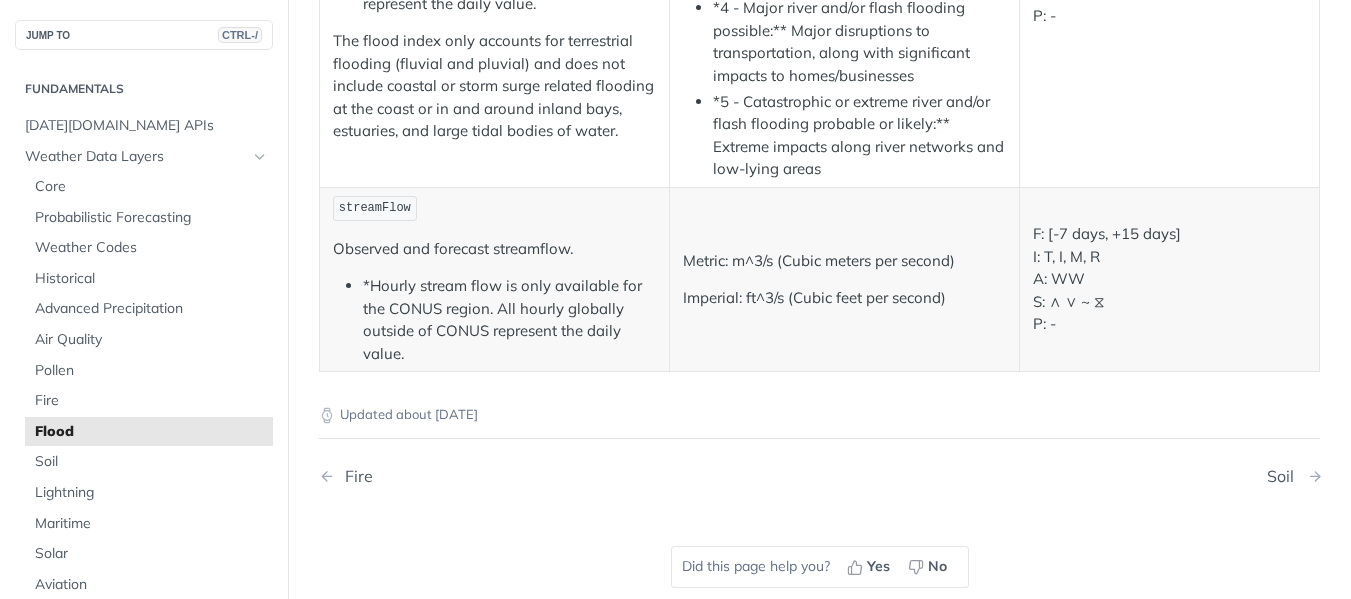 click on "Soil" at bounding box center (1285, 476) 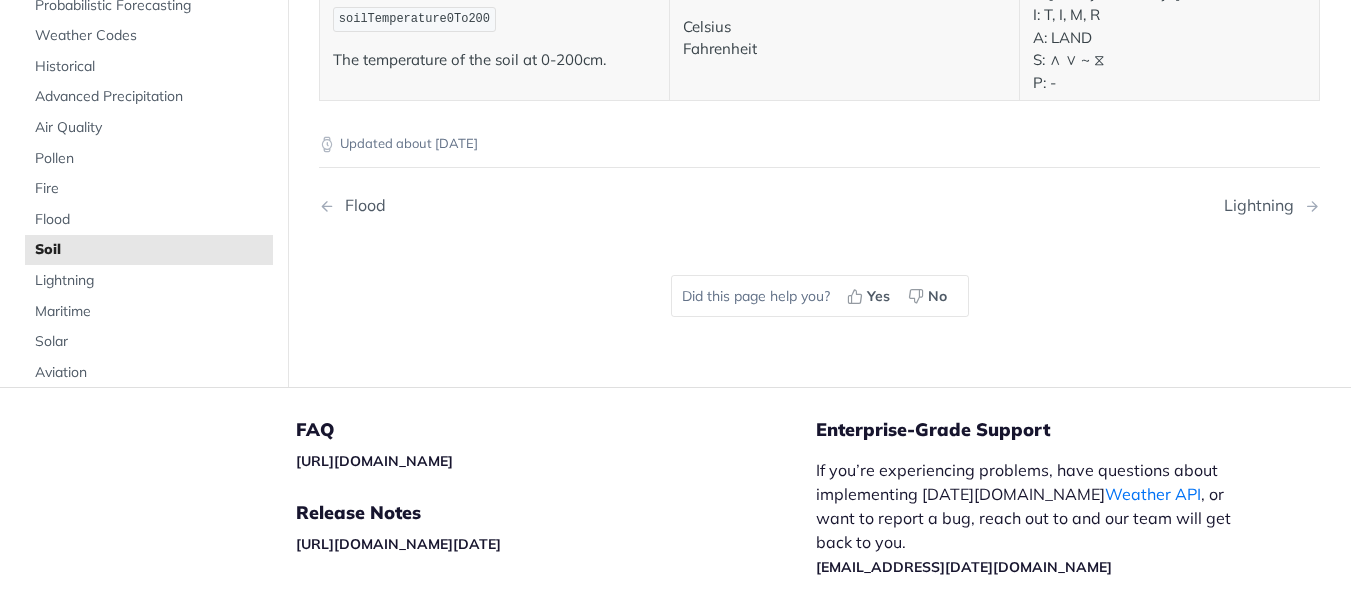 scroll, scrollTop: 1566, scrollLeft: 0, axis: vertical 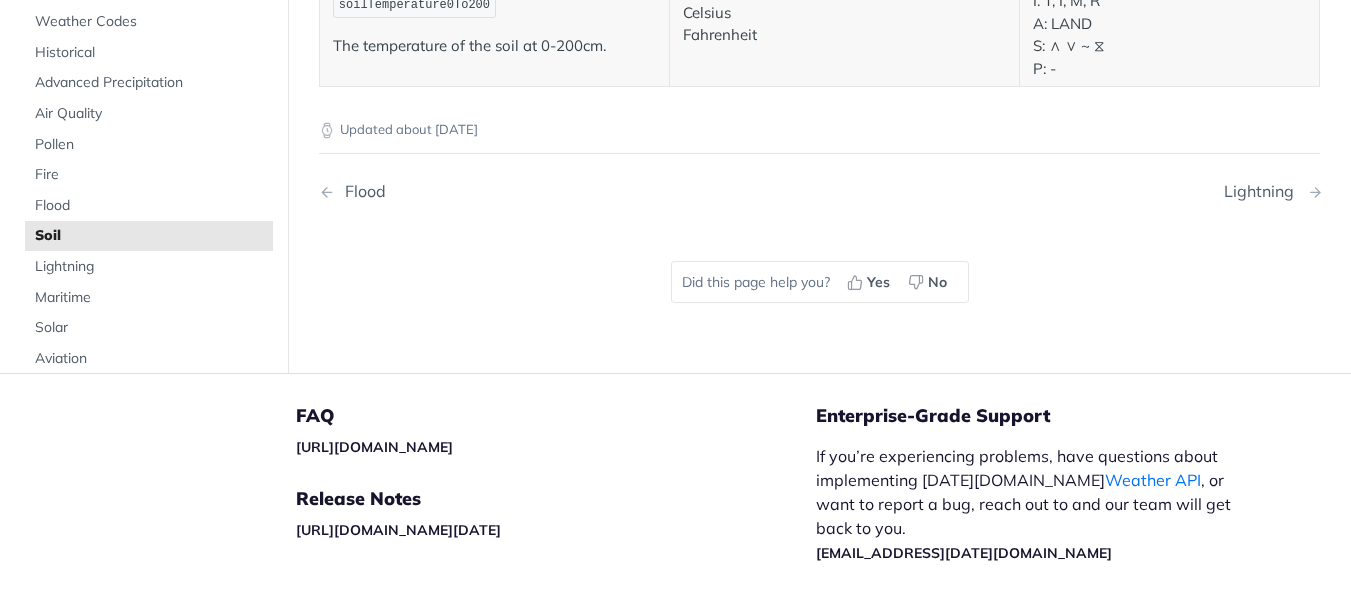 click on "Lightning" at bounding box center [1264, 191] 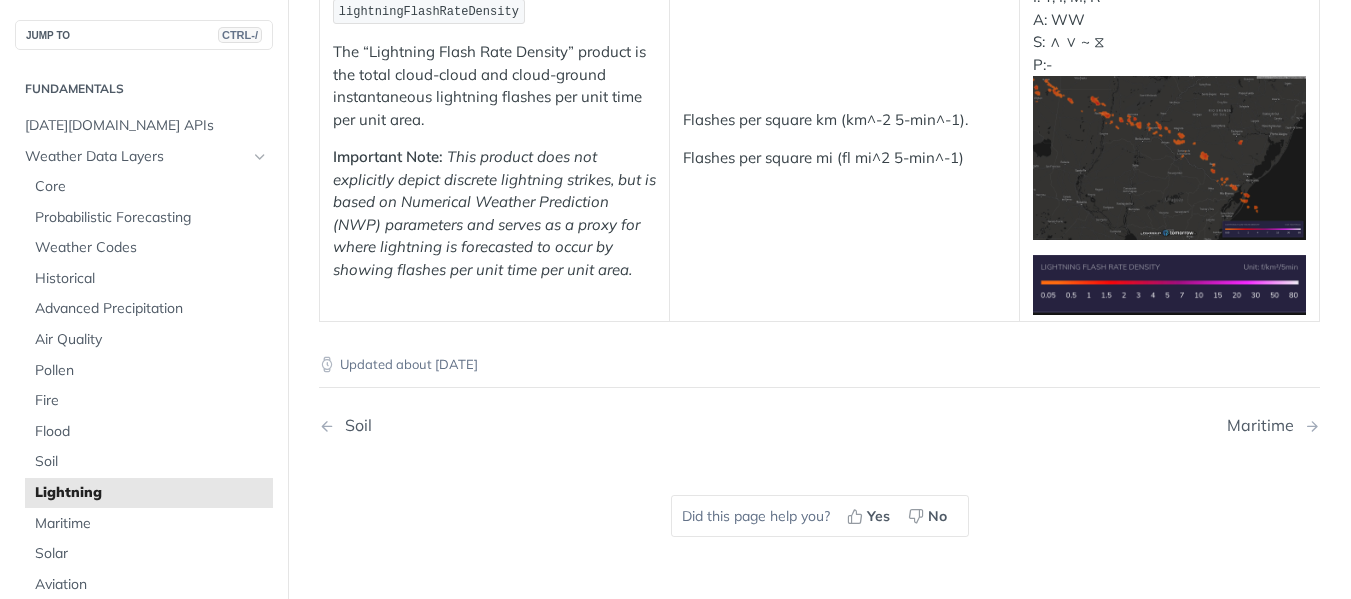 scroll, scrollTop: 404, scrollLeft: 0, axis: vertical 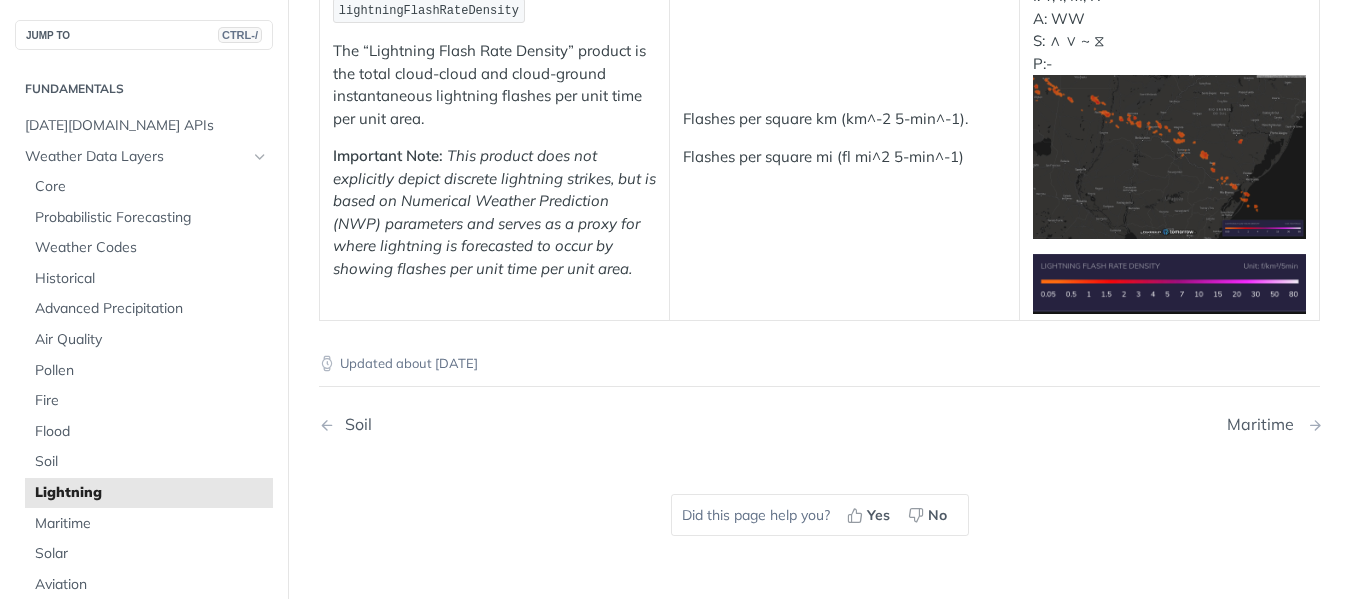 click on "Maritime" at bounding box center [1265, 424] 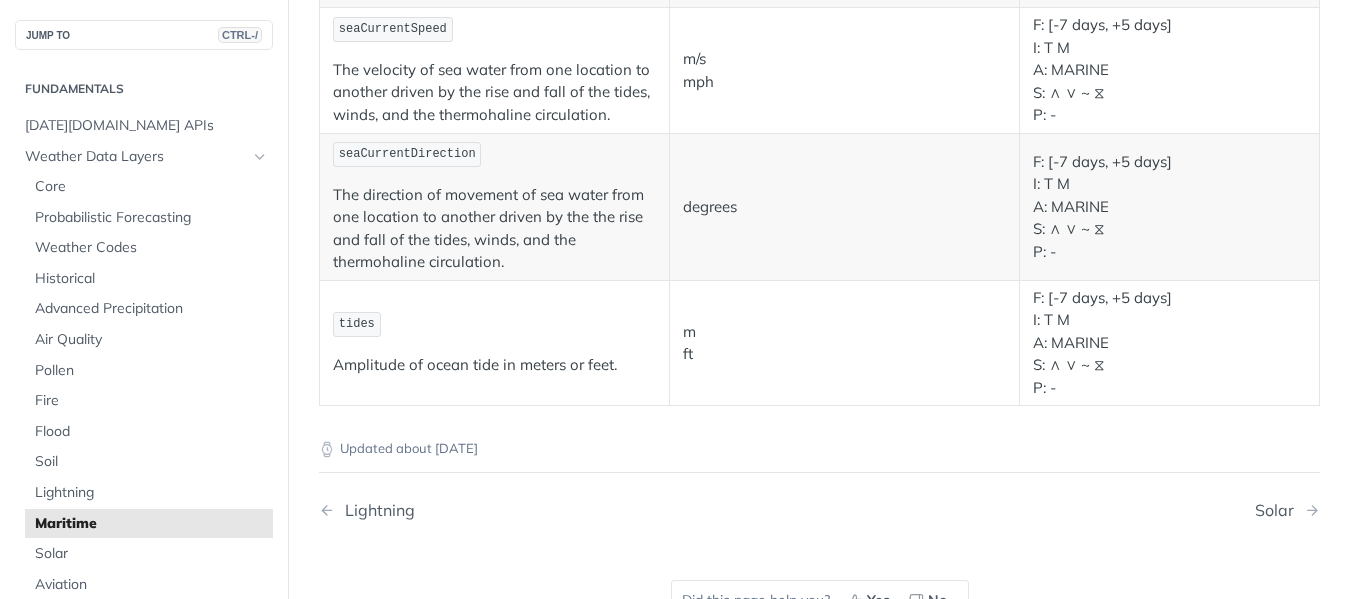 scroll, scrollTop: 2342, scrollLeft: 0, axis: vertical 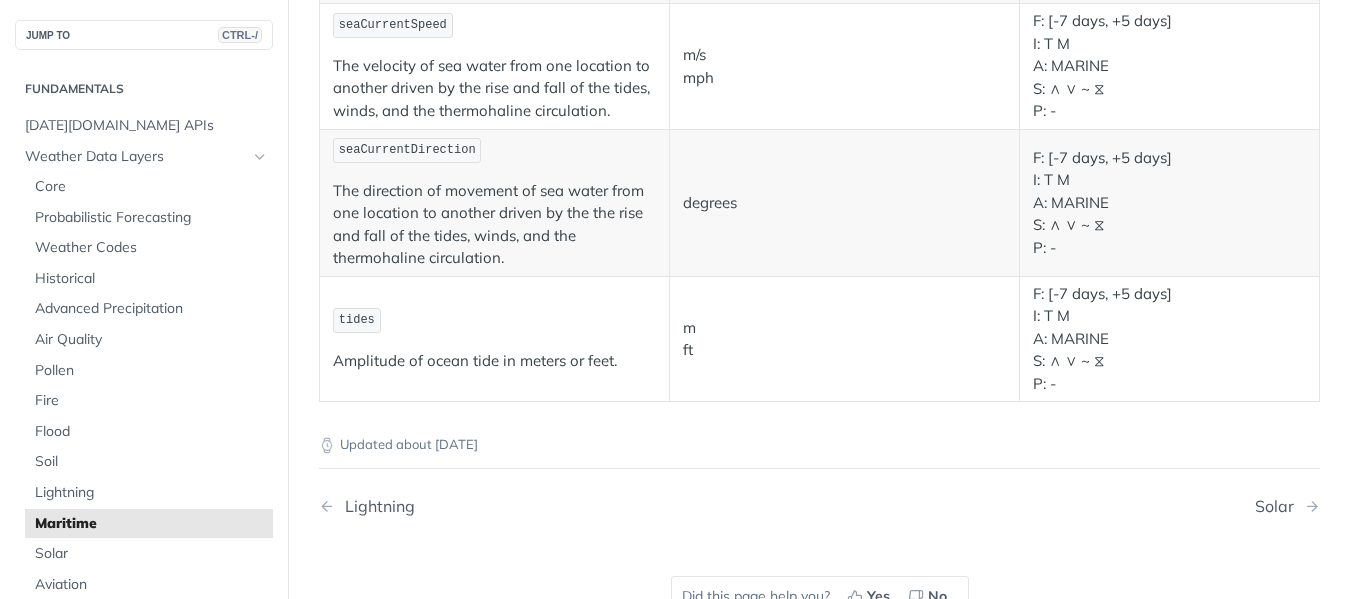 click on "Lightning Solar" at bounding box center [819, 506] 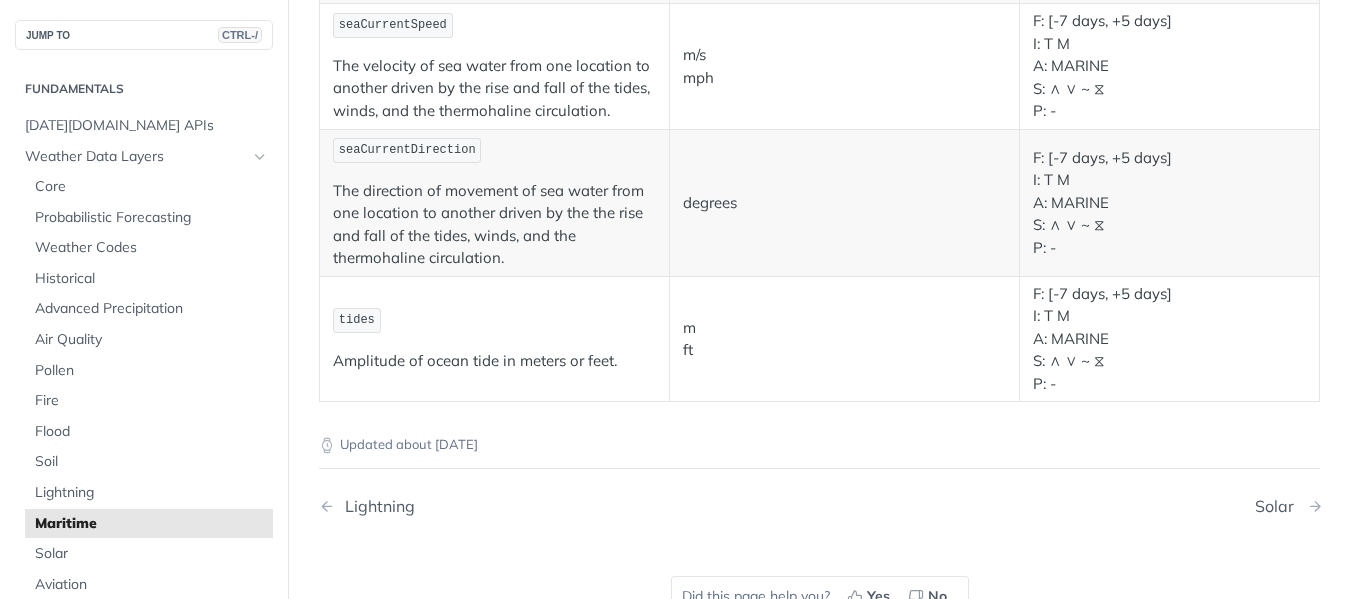 click on "Solar" at bounding box center [1279, 506] 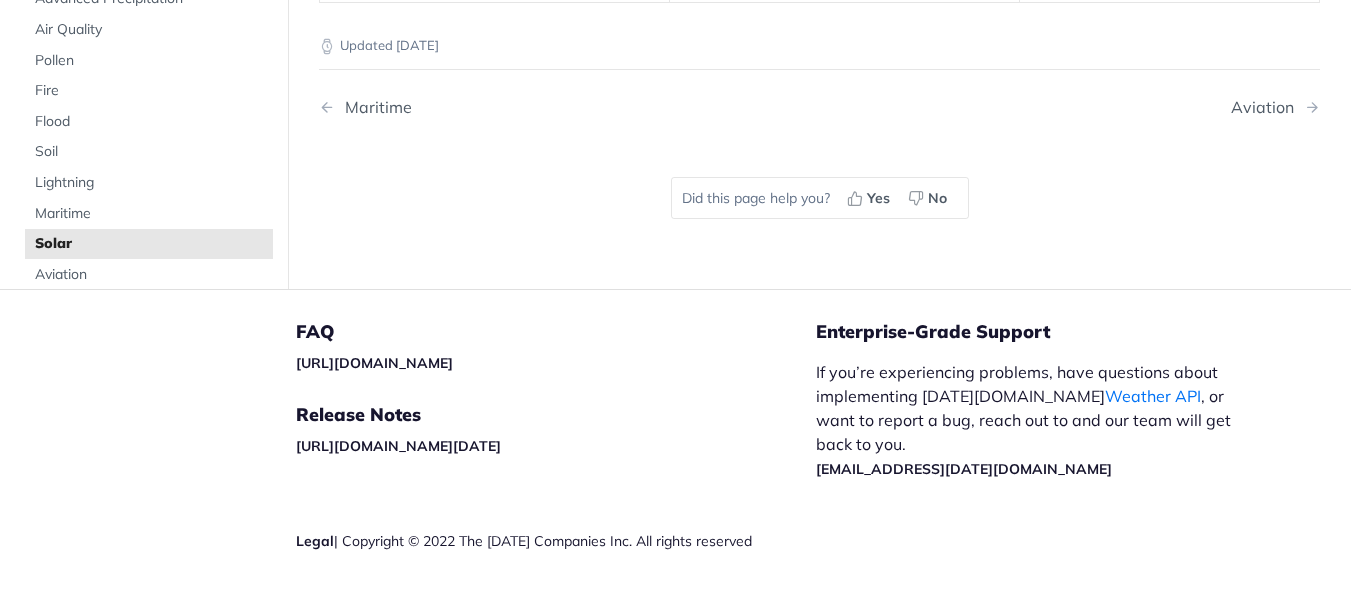 scroll, scrollTop: 759, scrollLeft: 0, axis: vertical 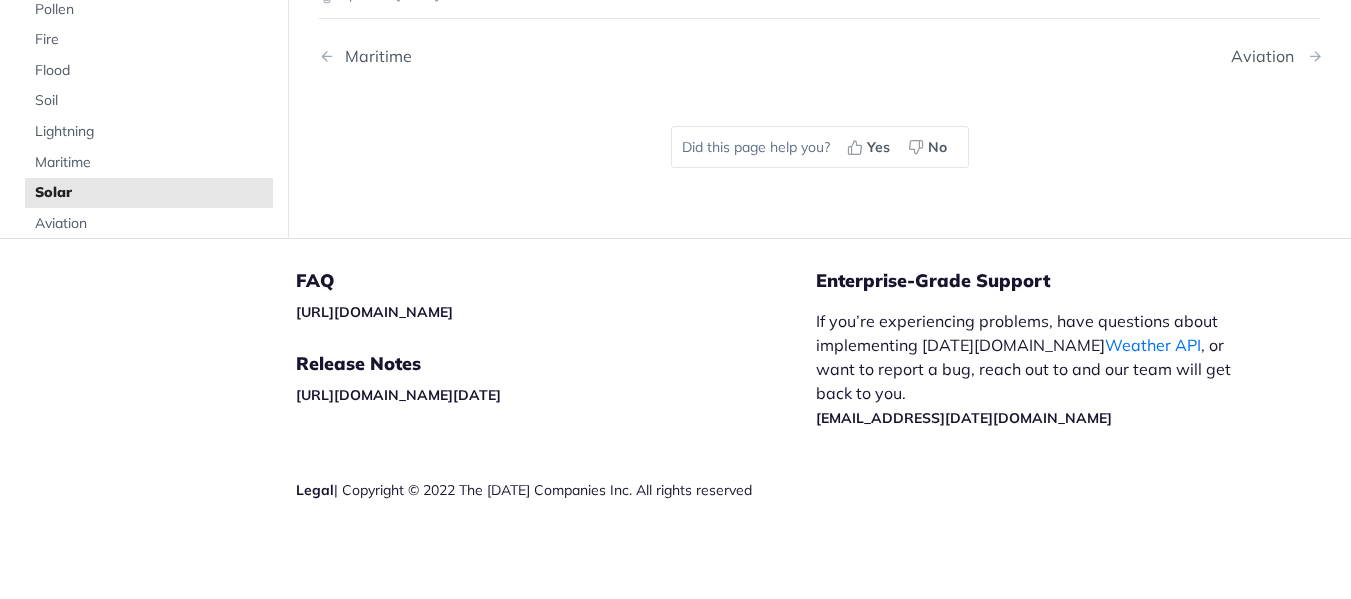 click on "Aviation" at bounding box center [1267, 56] 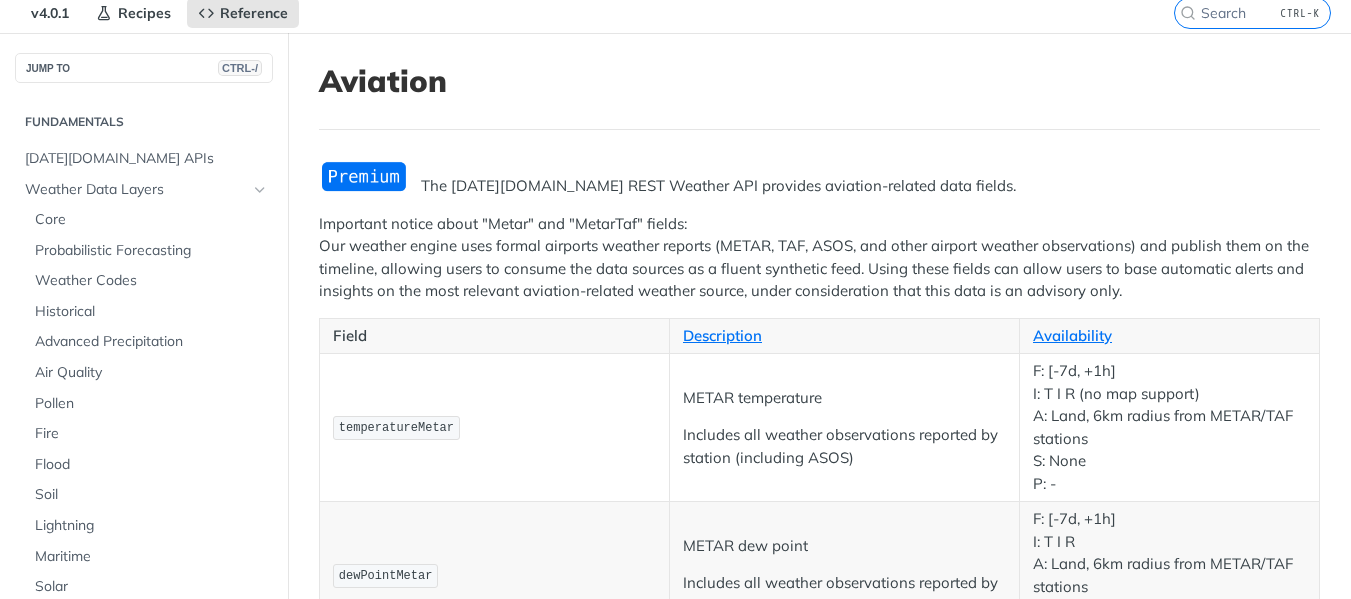 scroll, scrollTop: 0, scrollLeft: 0, axis: both 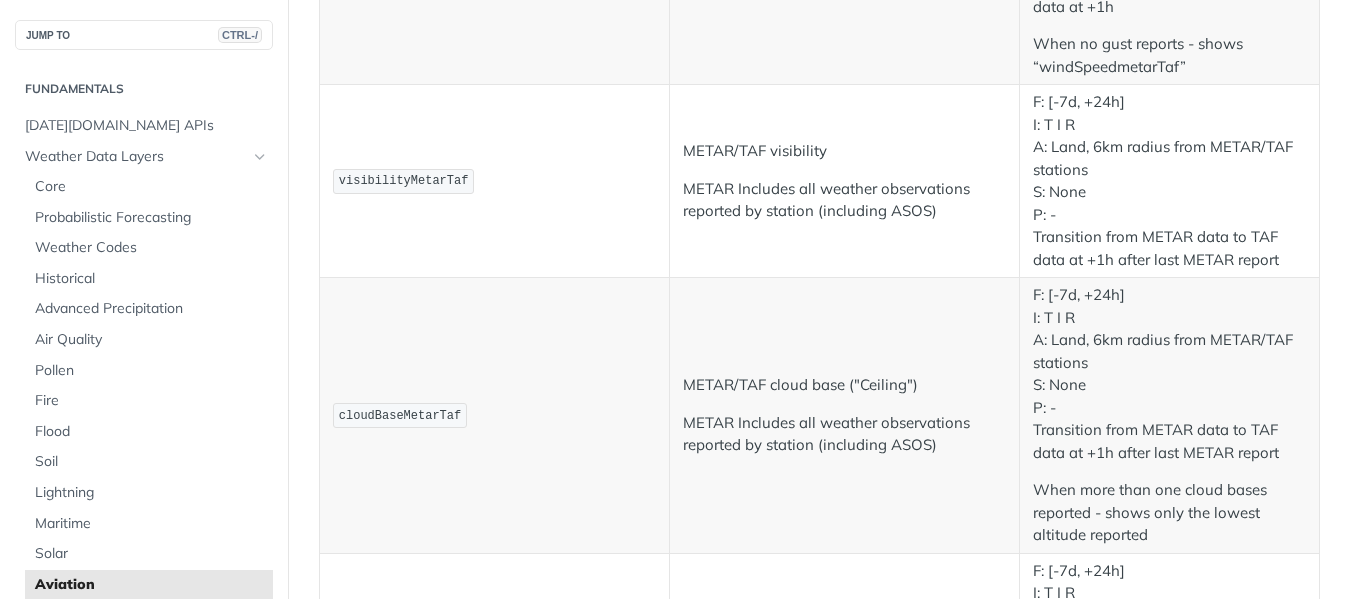 click on "visibilityMetarTaf" at bounding box center (404, 181) 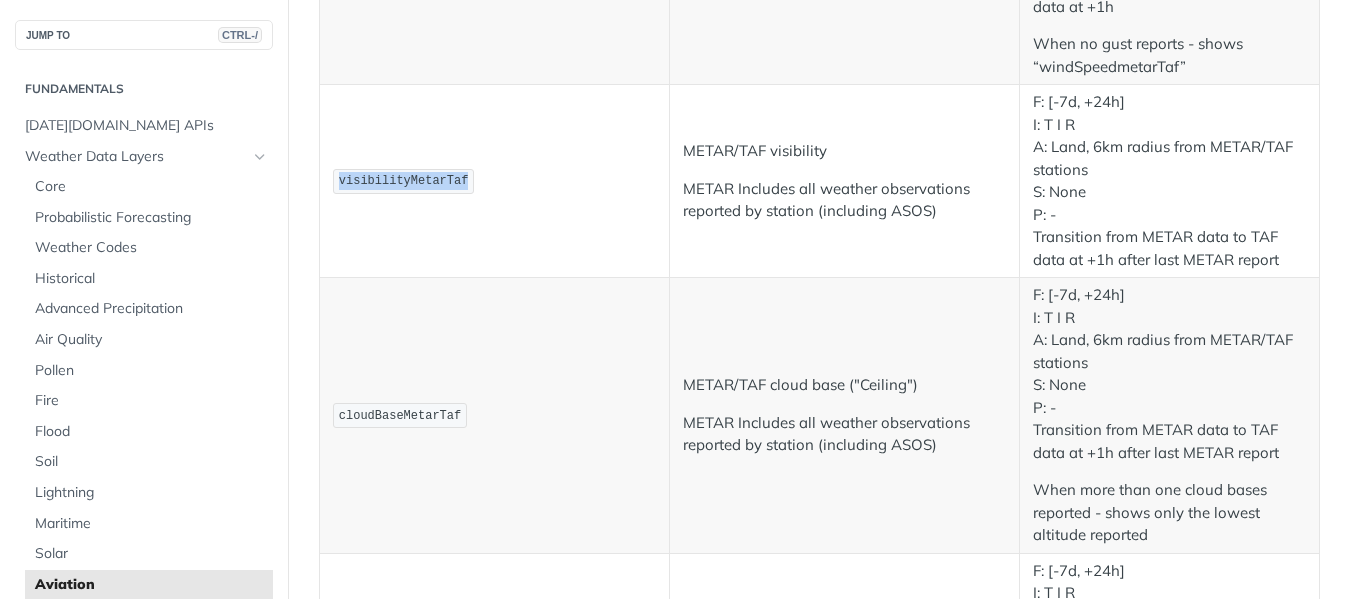 click on "visibilityMetarTaf" at bounding box center [404, 181] 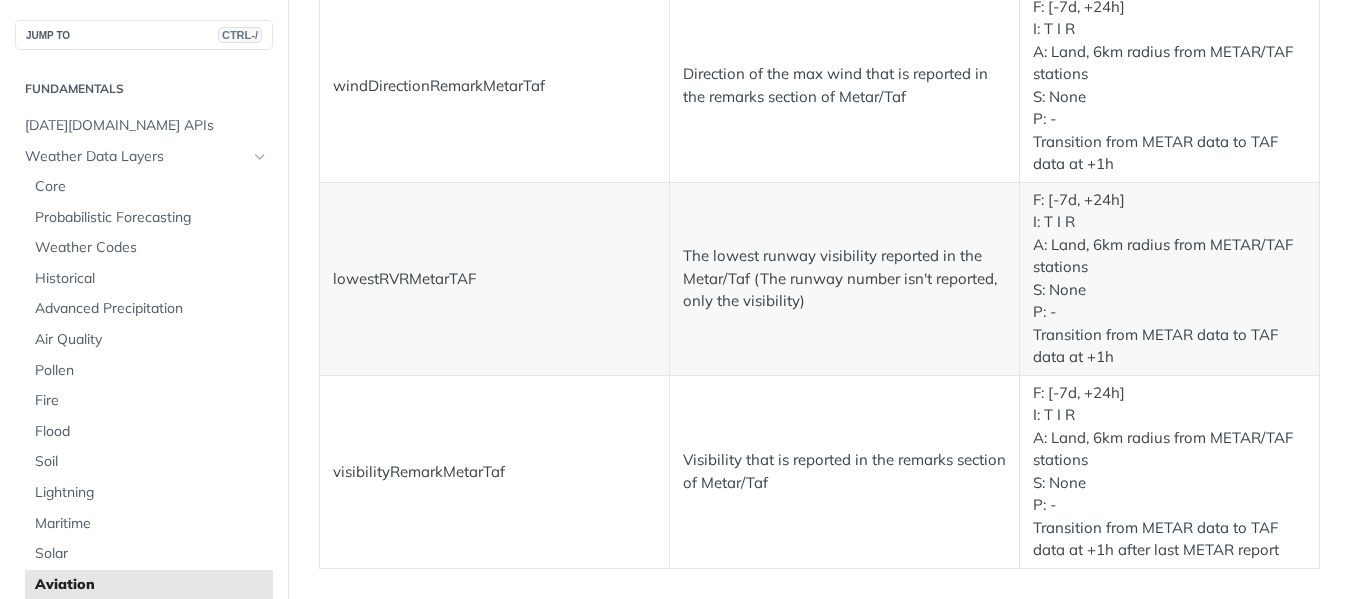 scroll, scrollTop: 4226, scrollLeft: 0, axis: vertical 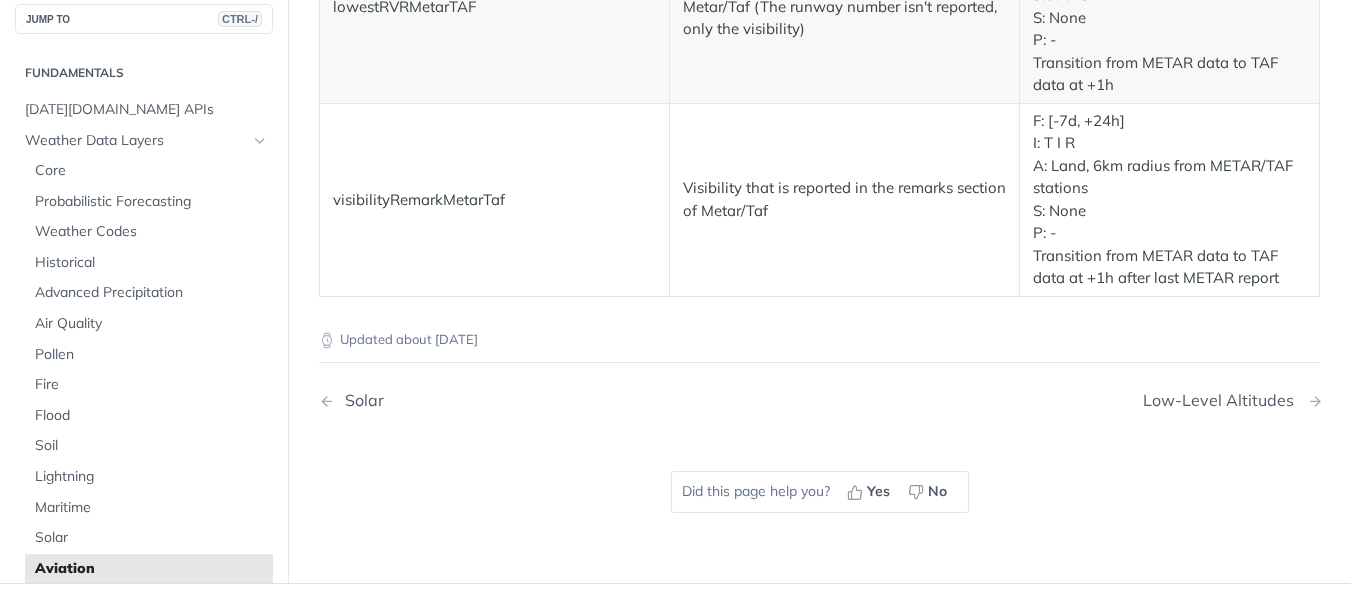 click on "Low-Level Altitudes" at bounding box center [1223, 400] 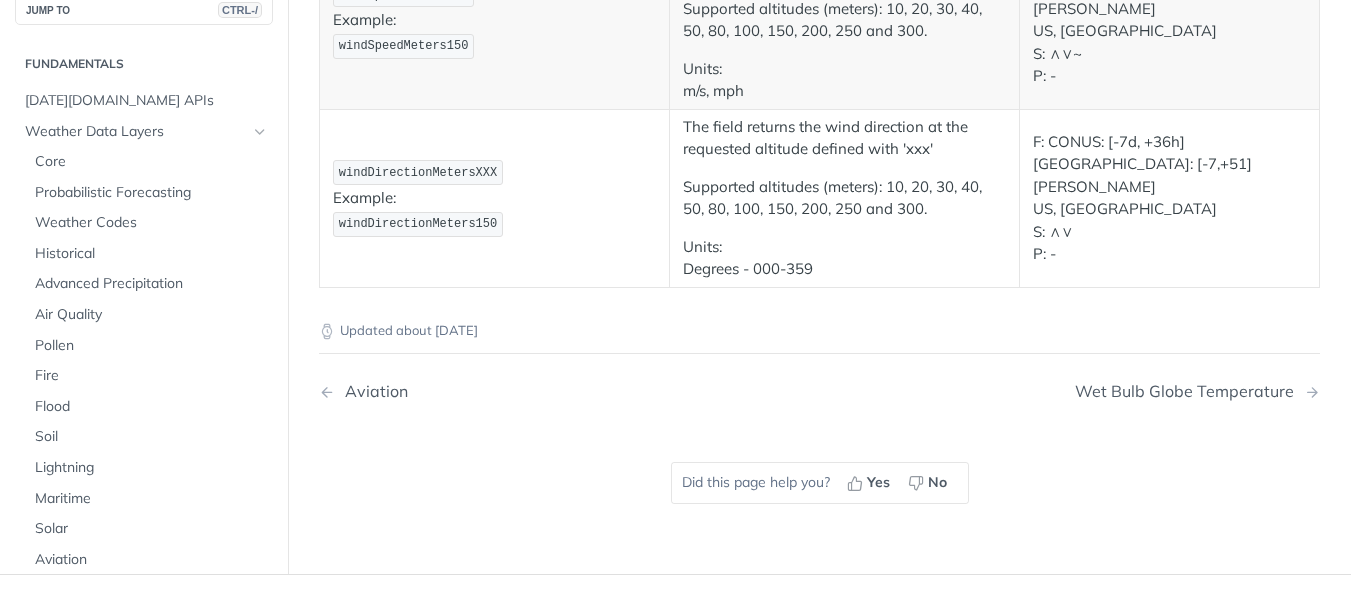 scroll, scrollTop: 600, scrollLeft: 0, axis: vertical 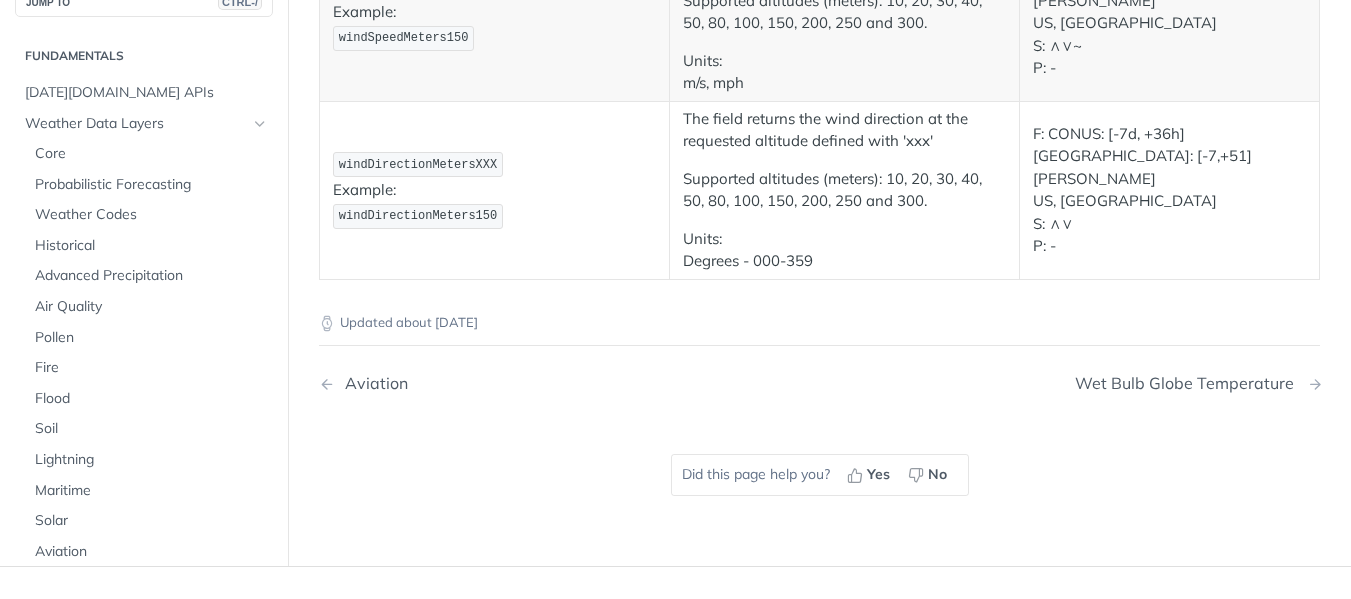 click on "Wet Bulb Globe Temperature" at bounding box center (1189, 383) 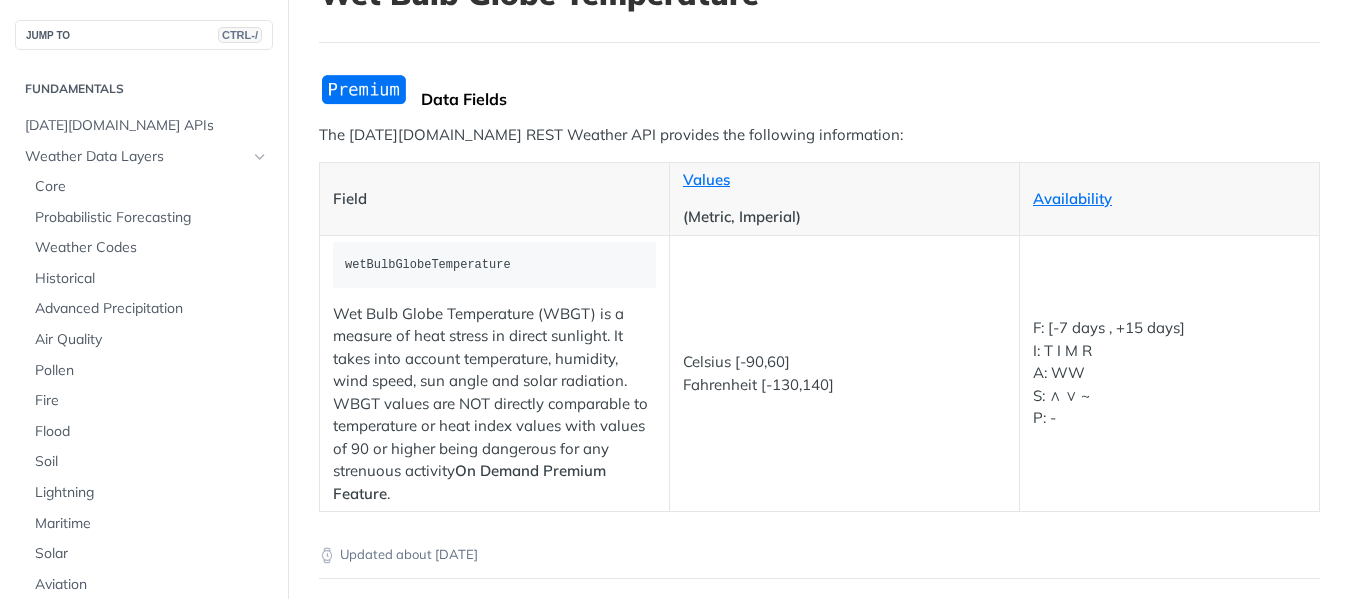 scroll, scrollTop: 0, scrollLeft: 0, axis: both 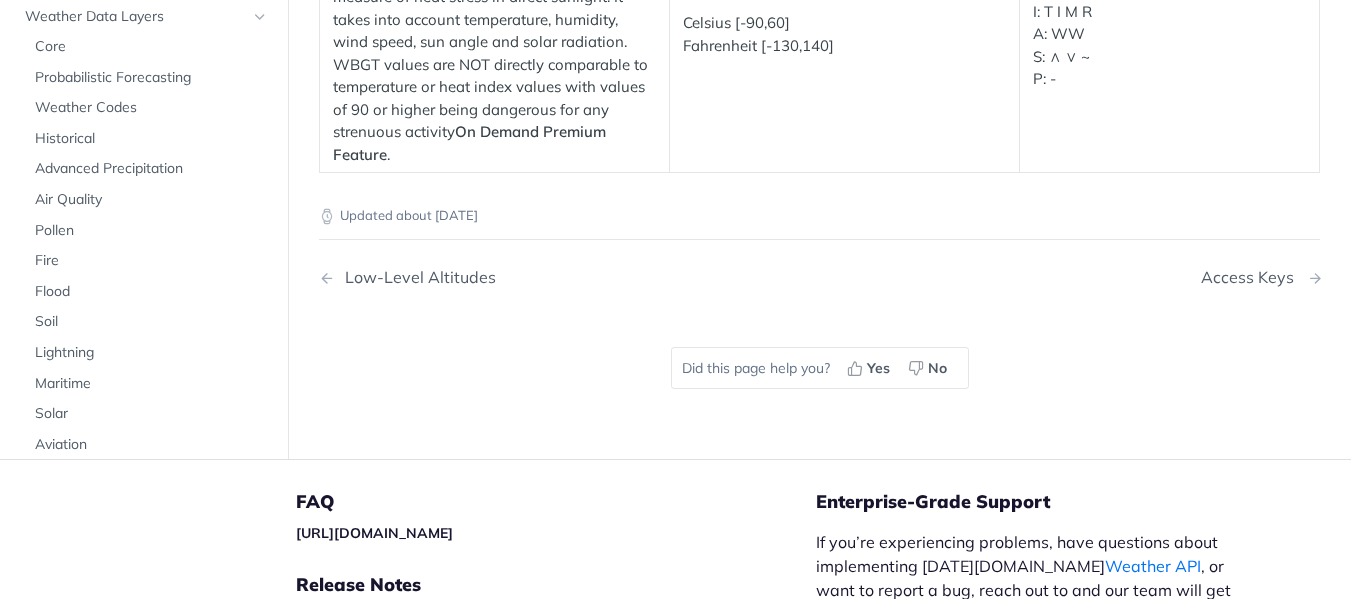 click on "Access Keys" at bounding box center (1252, 277) 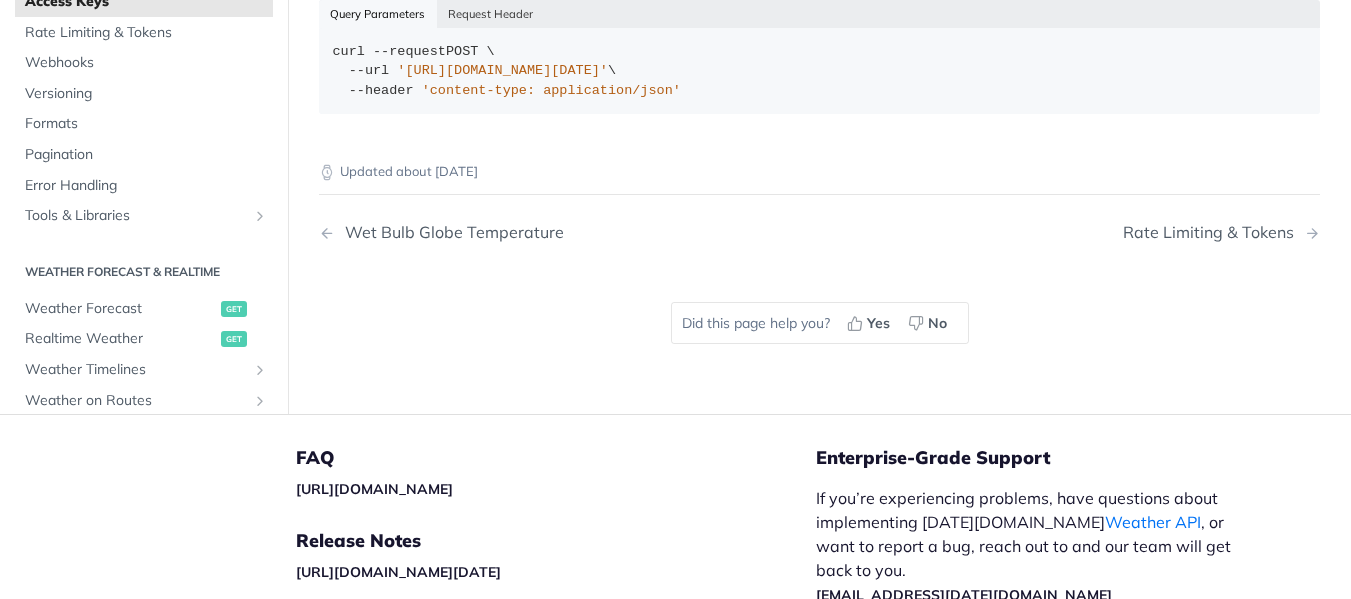 scroll, scrollTop: 600, scrollLeft: 0, axis: vertical 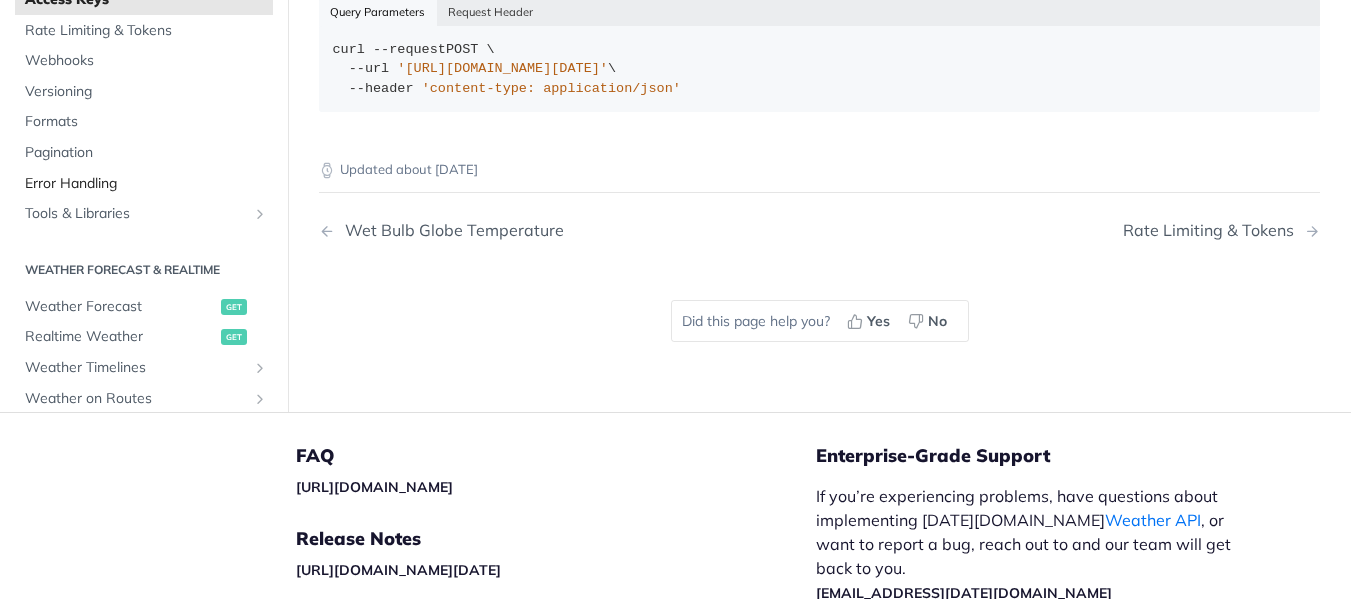 click on "Error Handling" at bounding box center (146, 184) 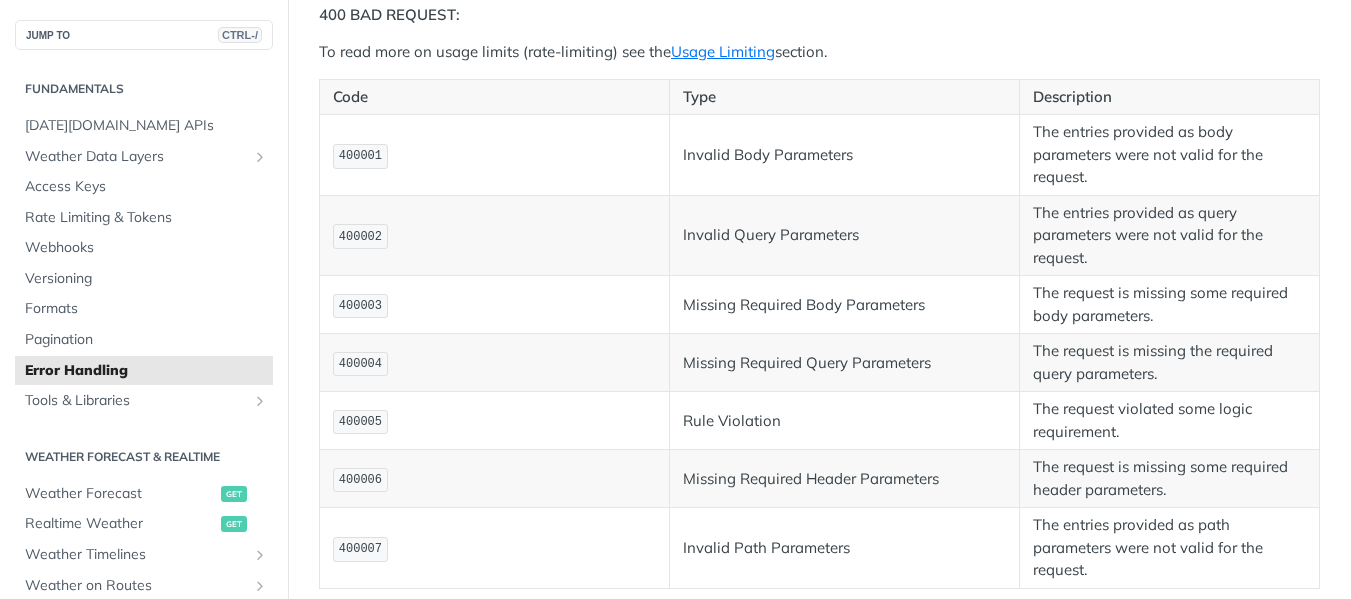 scroll, scrollTop: 600, scrollLeft: 0, axis: vertical 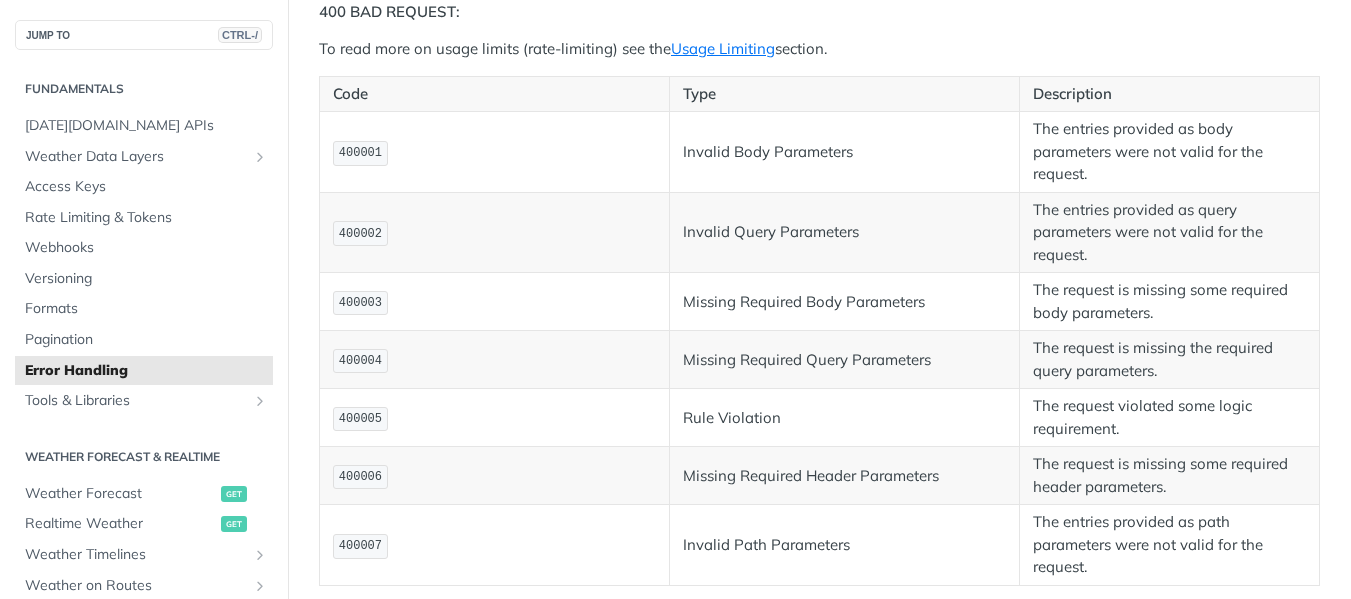 click on "Missing Required Body Parameters" at bounding box center [845, 302] 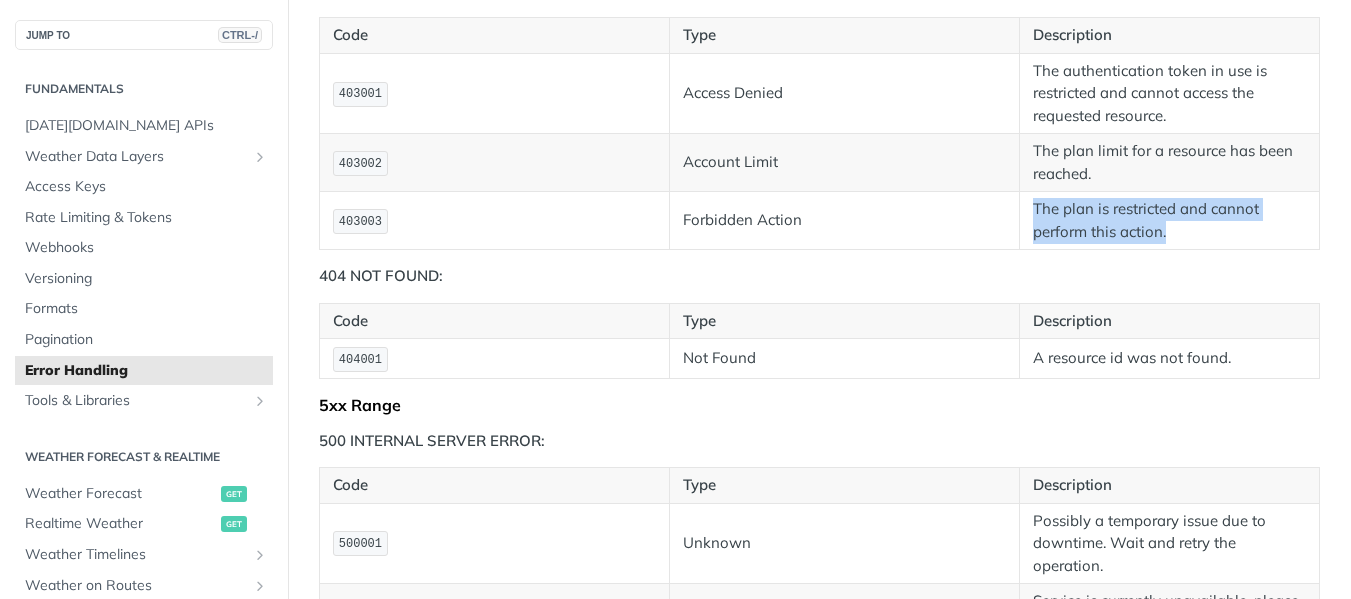drag, startPoint x: 1037, startPoint y: 295, endPoint x: 1254, endPoint y: 305, distance: 217.23029 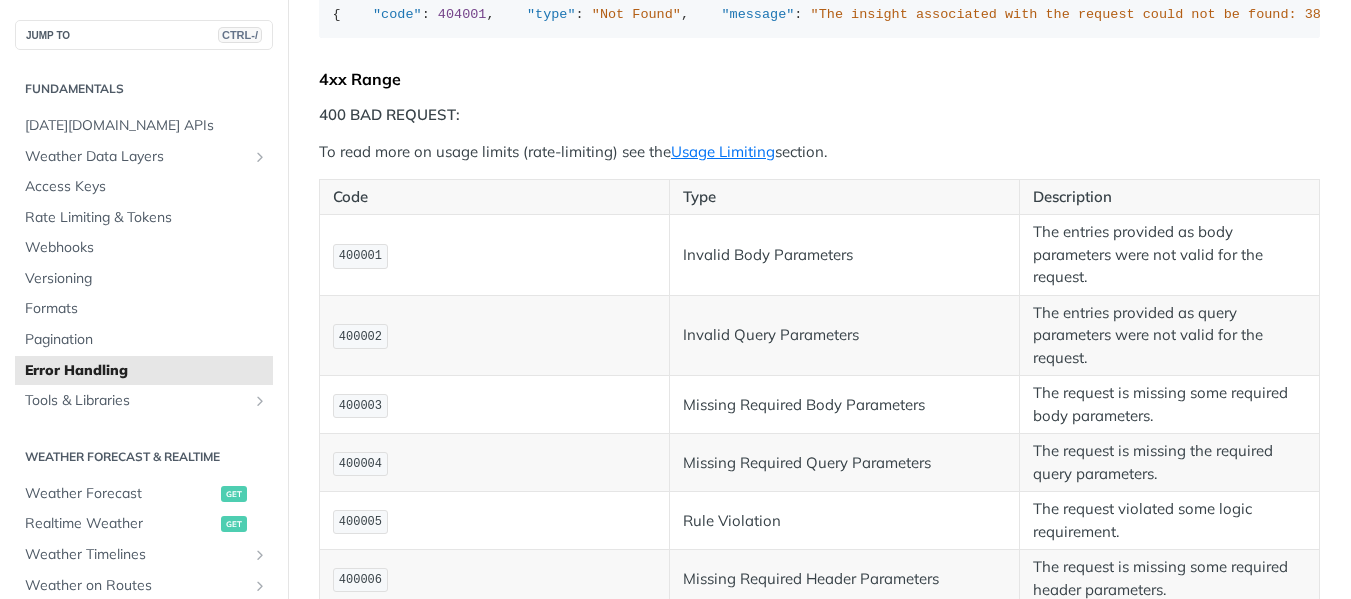 scroll, scrollTop: 0, scrollLeft: 0, axis: both 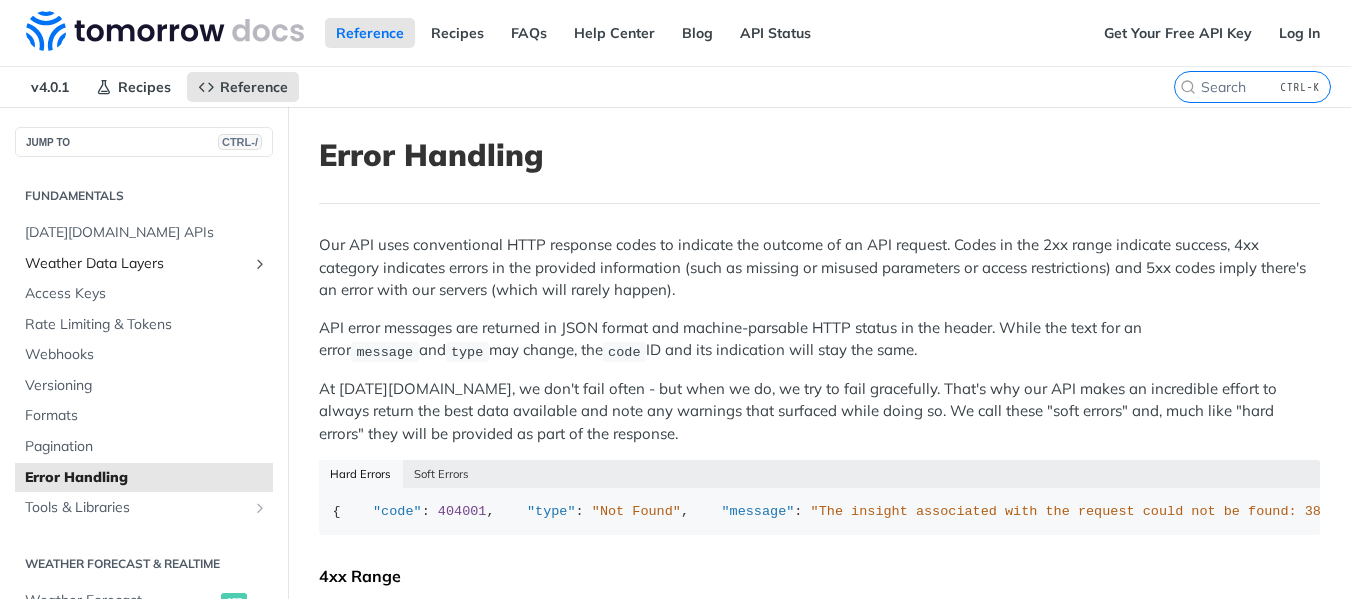 click on "Weather Data Layers" at bounding box center (136, 264) 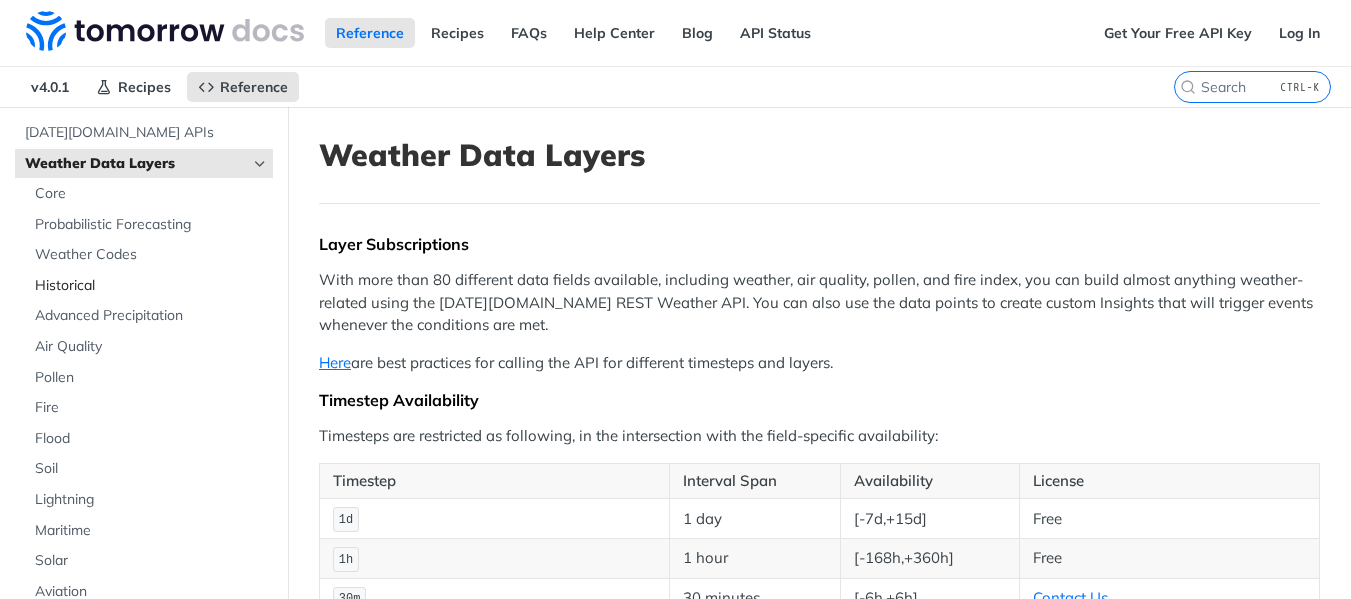 scroll, scrollTop: 200, scrollLeft: 0, axis: vertical 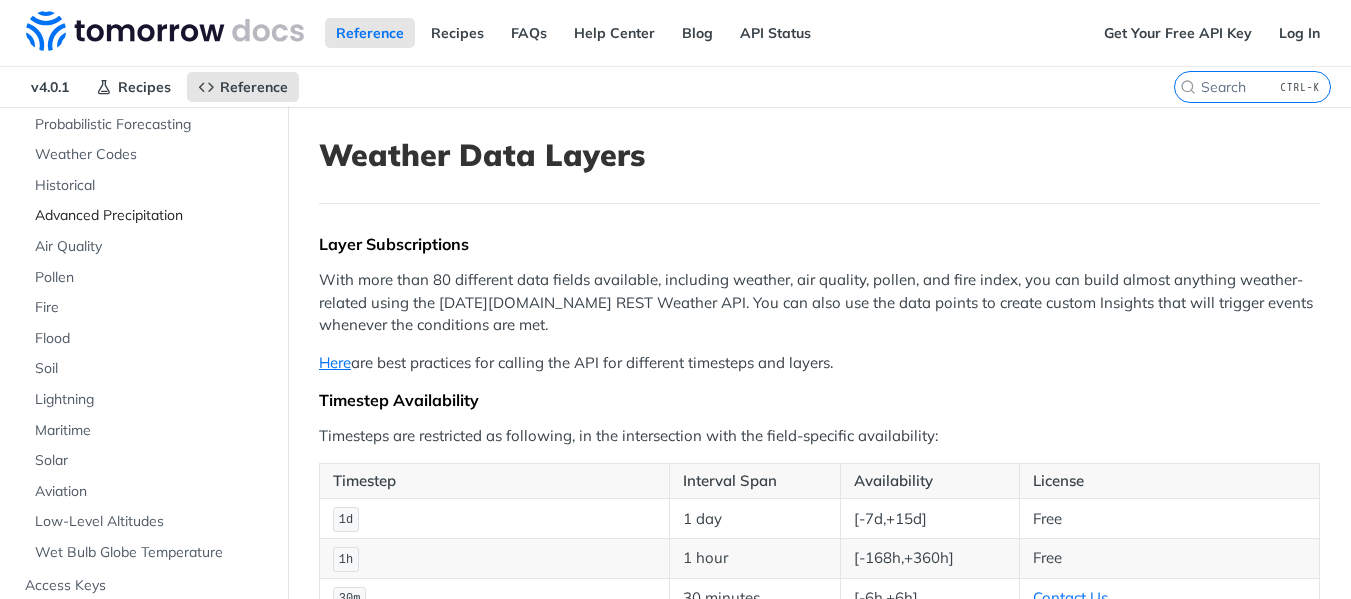 click on "Advanced Precipitation" at bounding box center [151, 216] 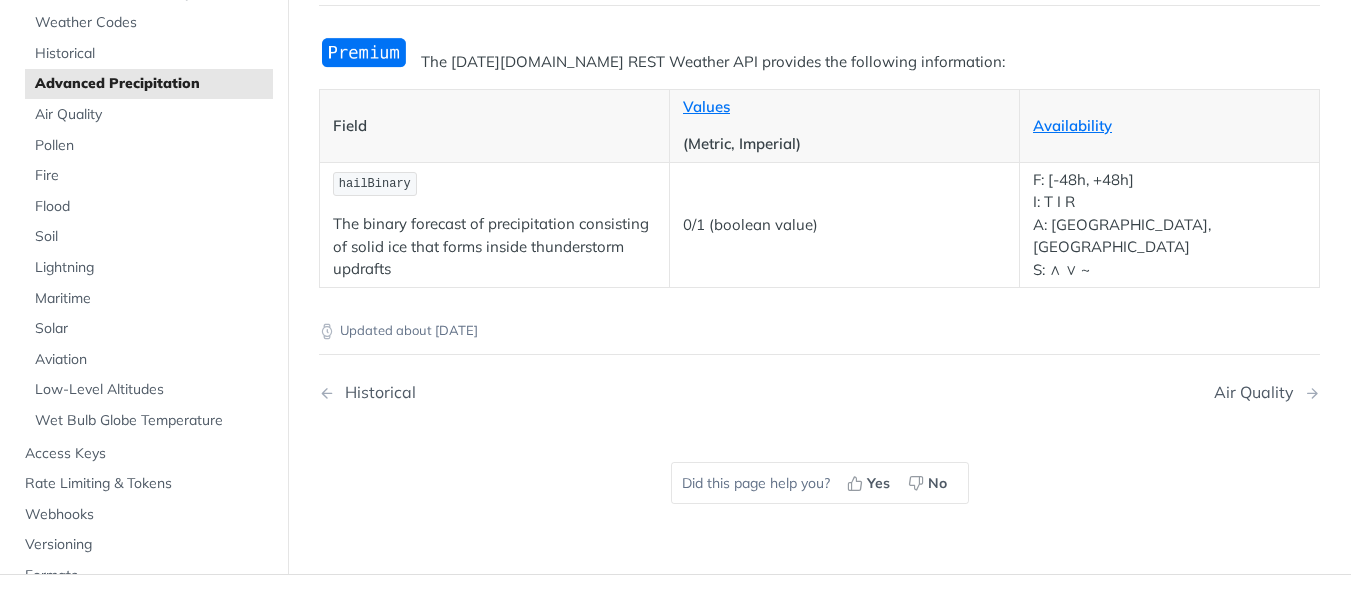 scroll, scrollTop: 200, scrollLeft: 0, axis: vertical 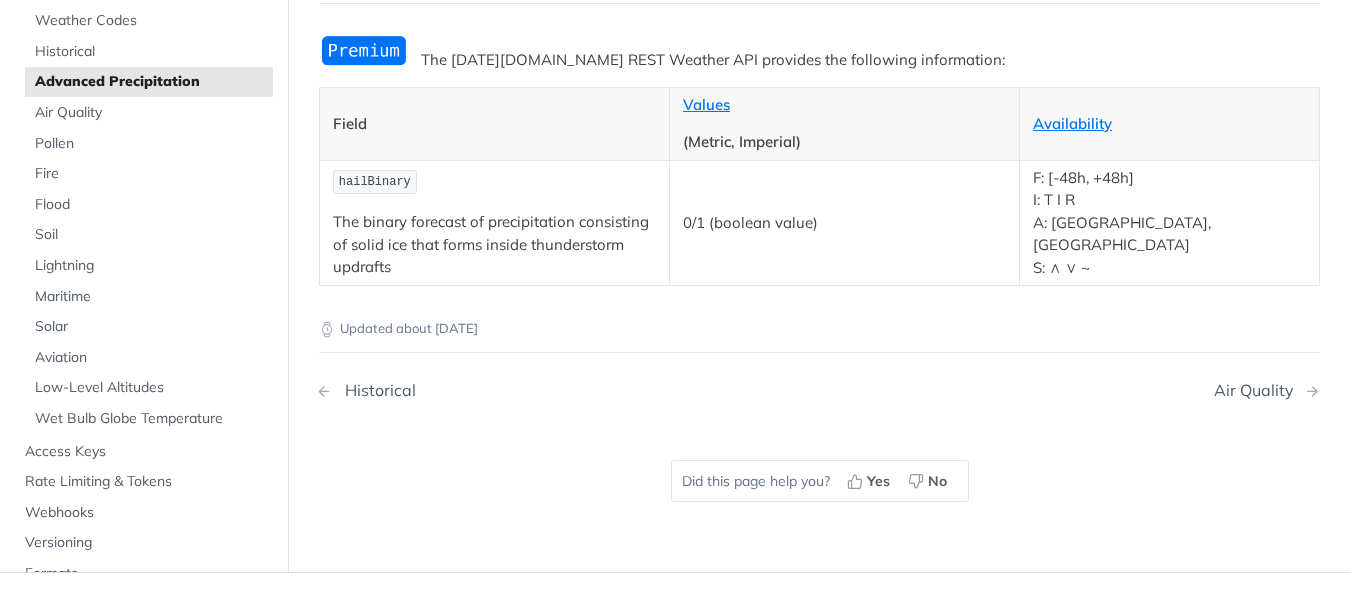 click on "Historical" at bounding box center [375, 390] 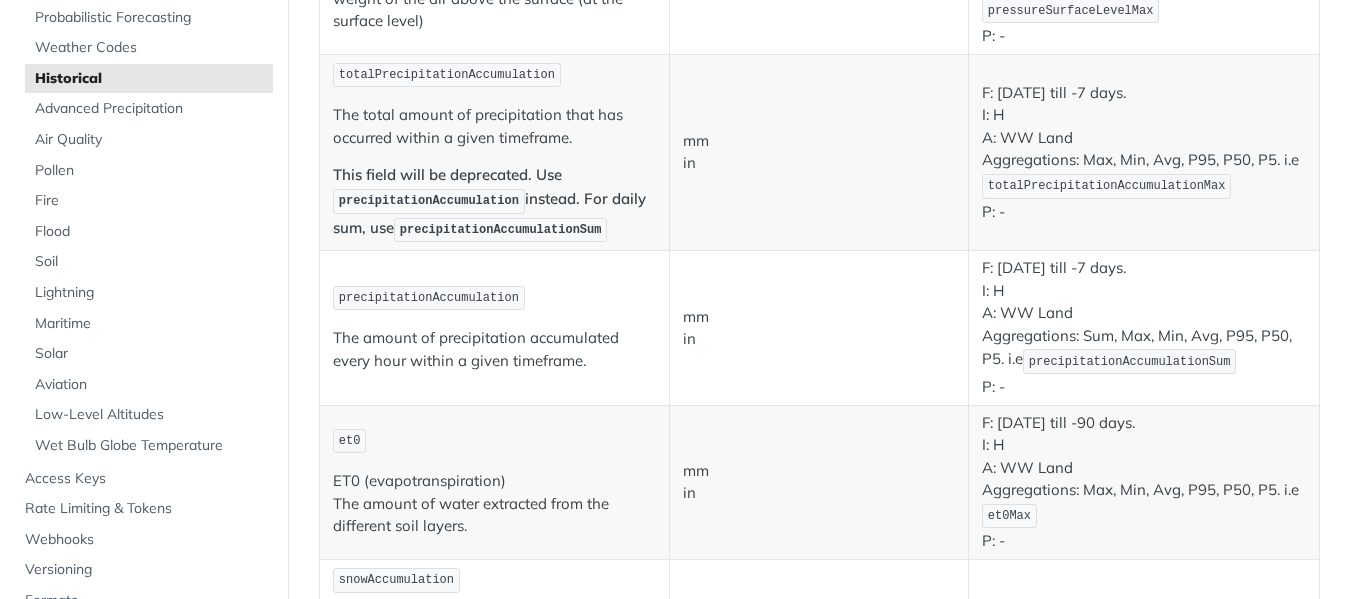 scroll, scrollTop: 1600, scrollLeft: 0, axis: vertical 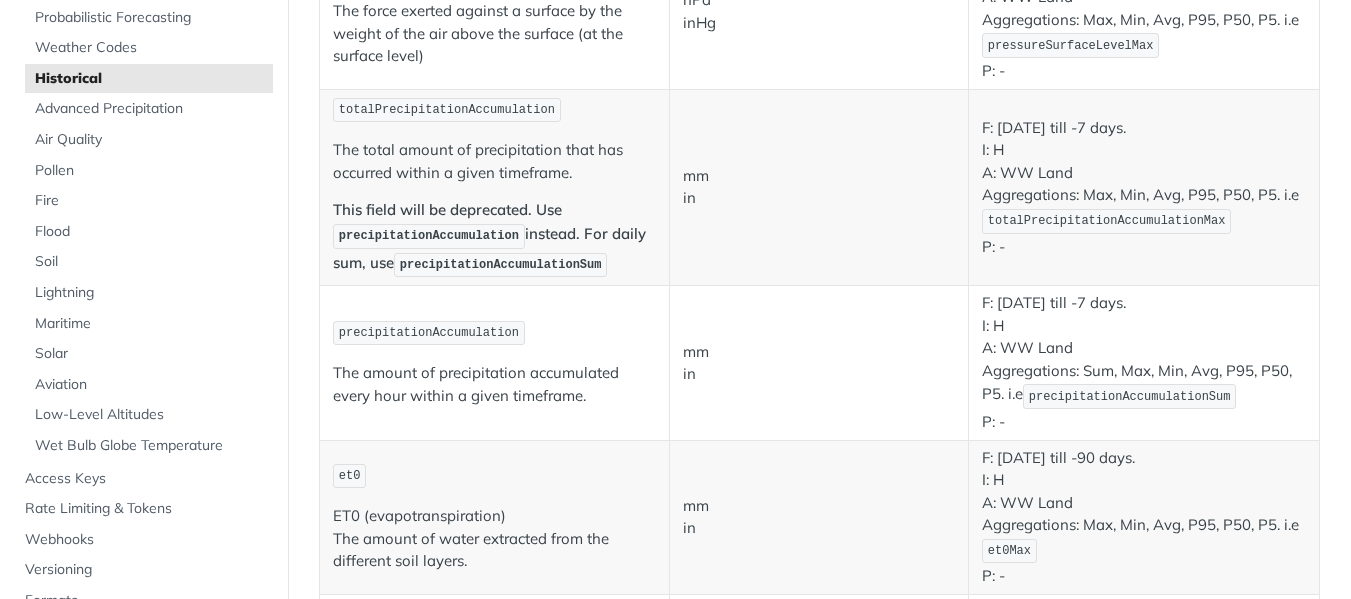 click on "F: January 1st 2000 till -7 days.
I: H
A: WW Land
Aggregations: Max, Min, Avg, P95, P50, P5. i.e  totalPrecipitationAccumulationMax
P: -" at bounding box center [1144, 187] 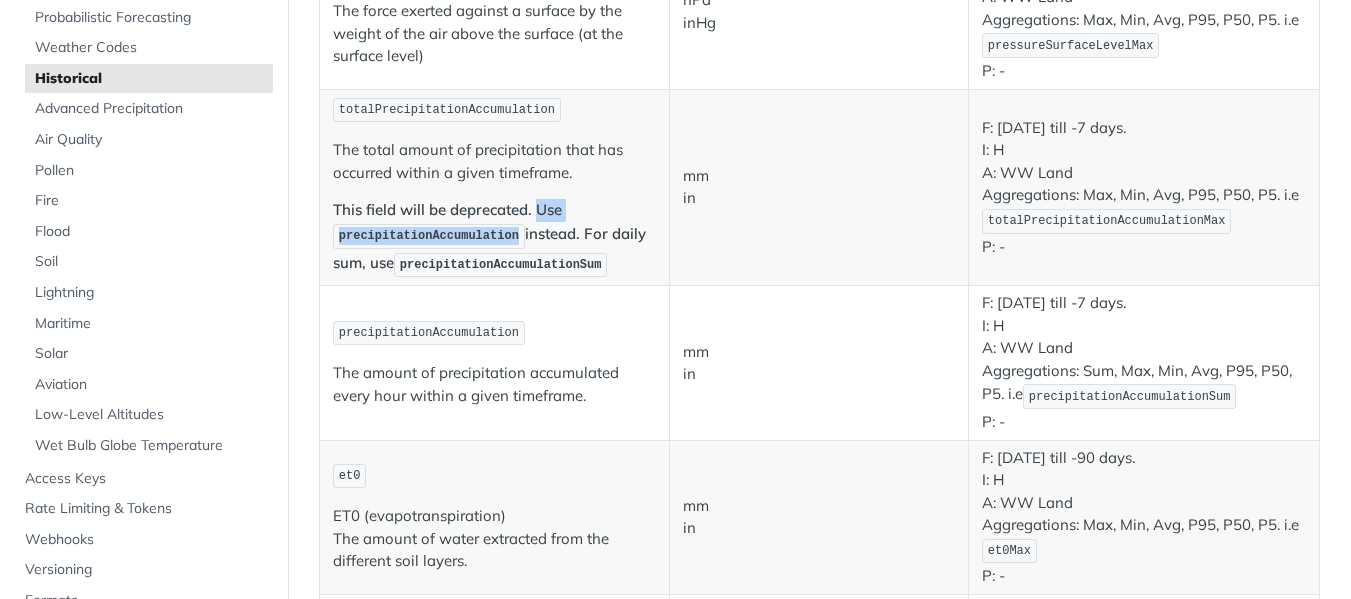 click on "precipitationAccumulation" at bounding box center (429, 236) 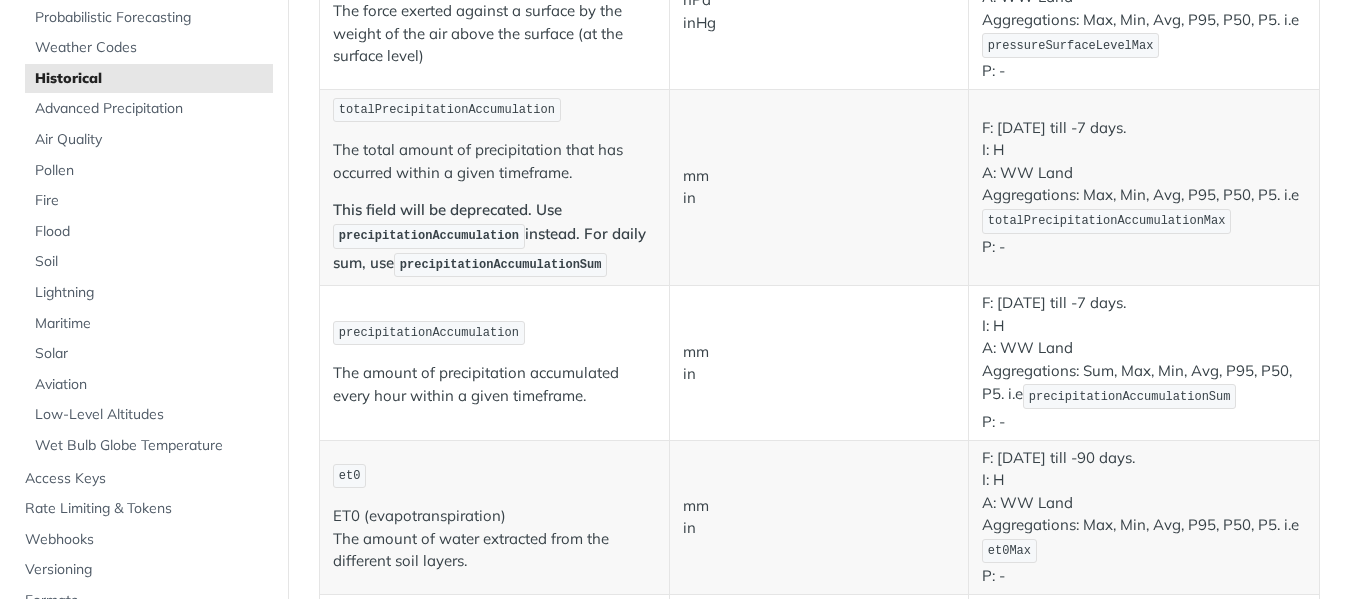 click on "This field will be deprecated. Use precipitationAccumulation  instead. For daily sum, use  precipitationAccumulationSum" at bounding box center (489, 236) 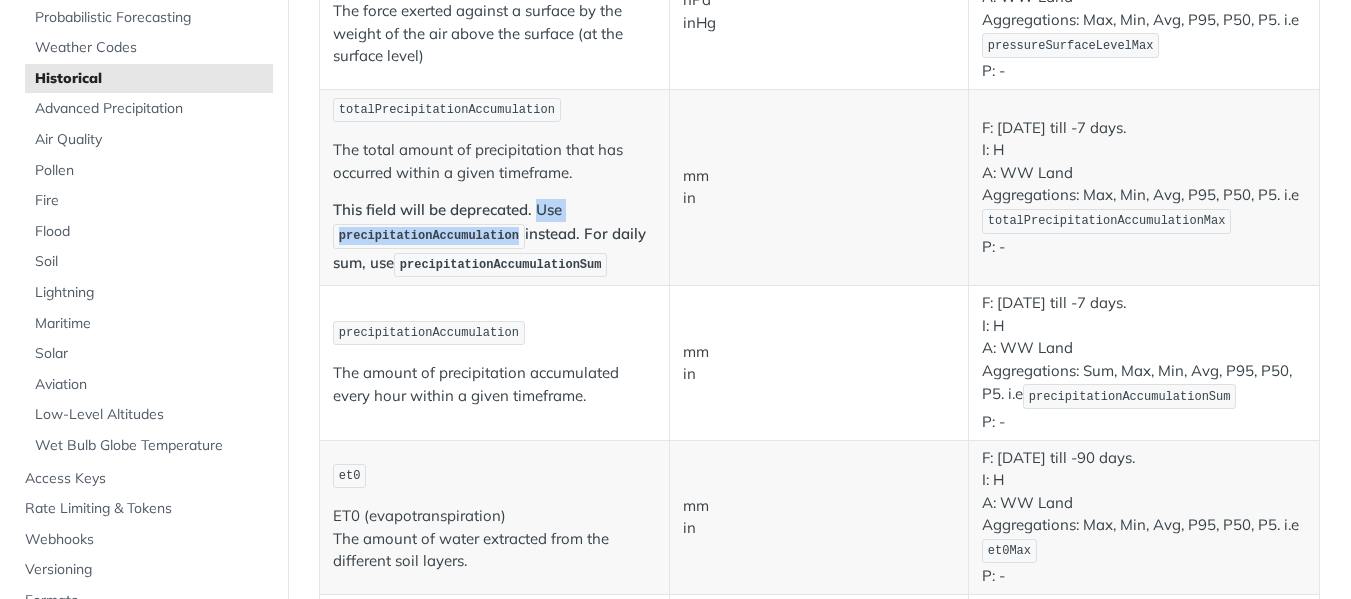 click on "precipitationAccumulation" at bounding box center [429, 236] 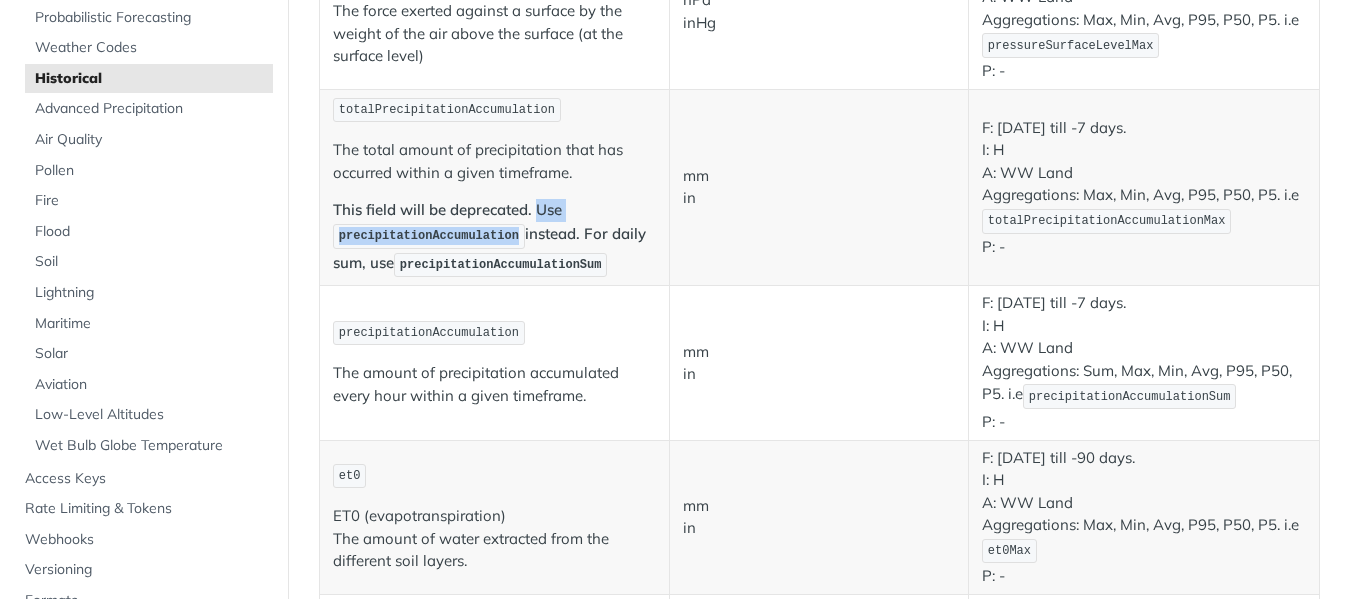 click on "precipitationAccumulation" at bounding box center [429, 236] 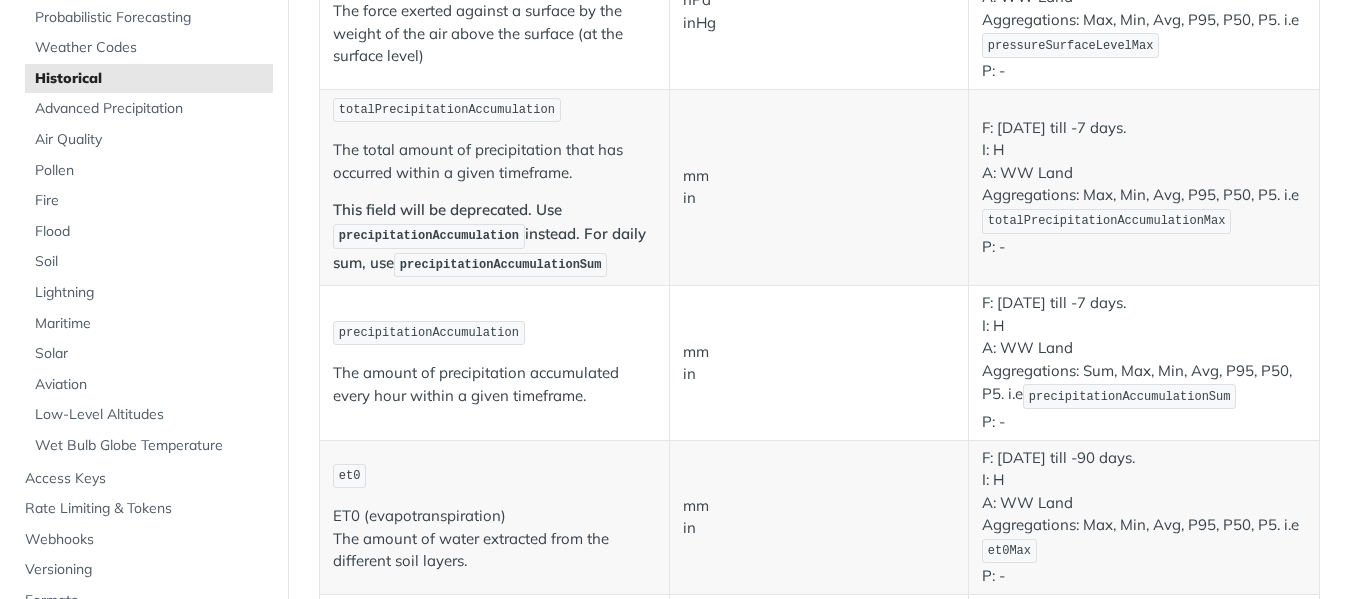 click on "This field will be deprecated. Use precipitationAccumulation  instead. For daily sum, use  precipitationAccumulationSum" at bounding box center (489, 236) 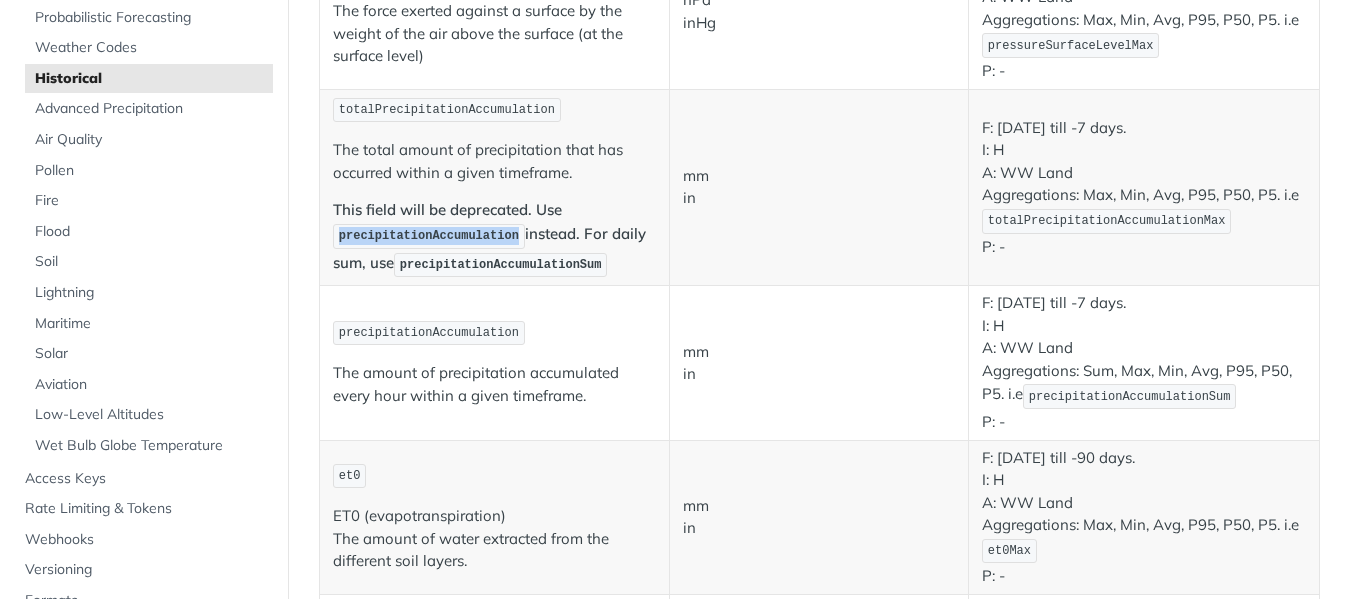 drag, startPoint x: 504, startPoint y: 235, endPoint x: 338, endPoint y: 238, distance: 166.0271 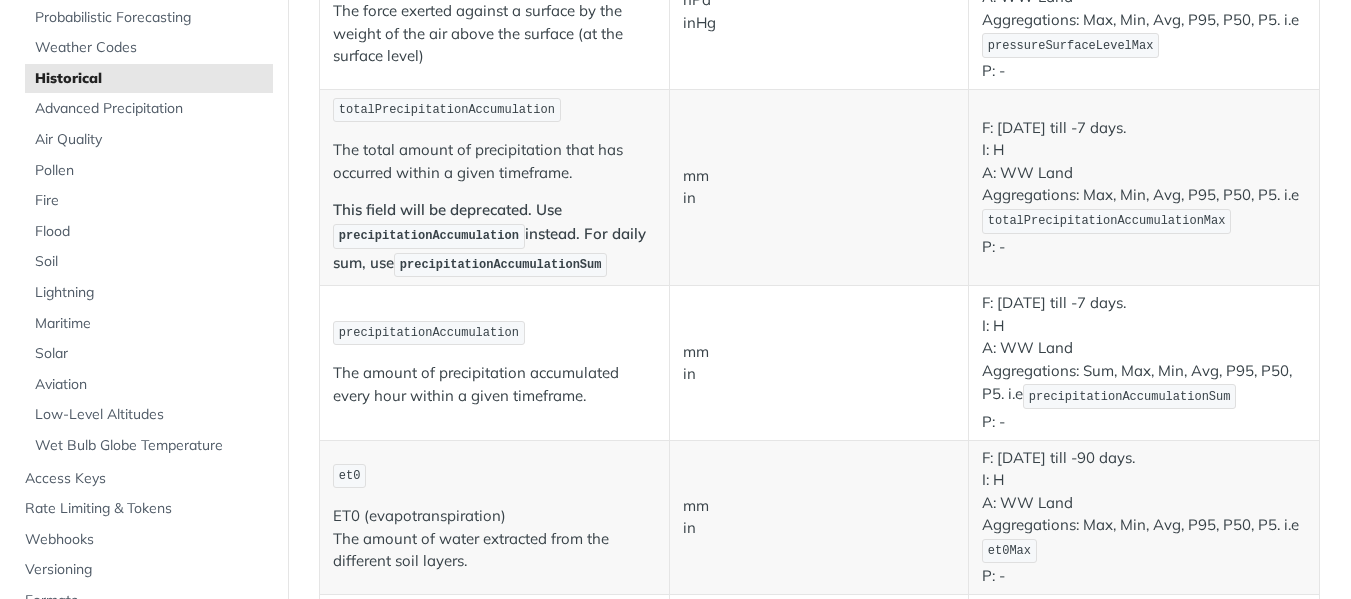 click on "F: January 1st 2000 till -7 days.
I: H
A: WW Land
Aggregations: Max, Min, Avg, P95, P50, P5. i.e  totalPrecipitationAccumulationMax
P: -" at bounding box center [1144, 187] 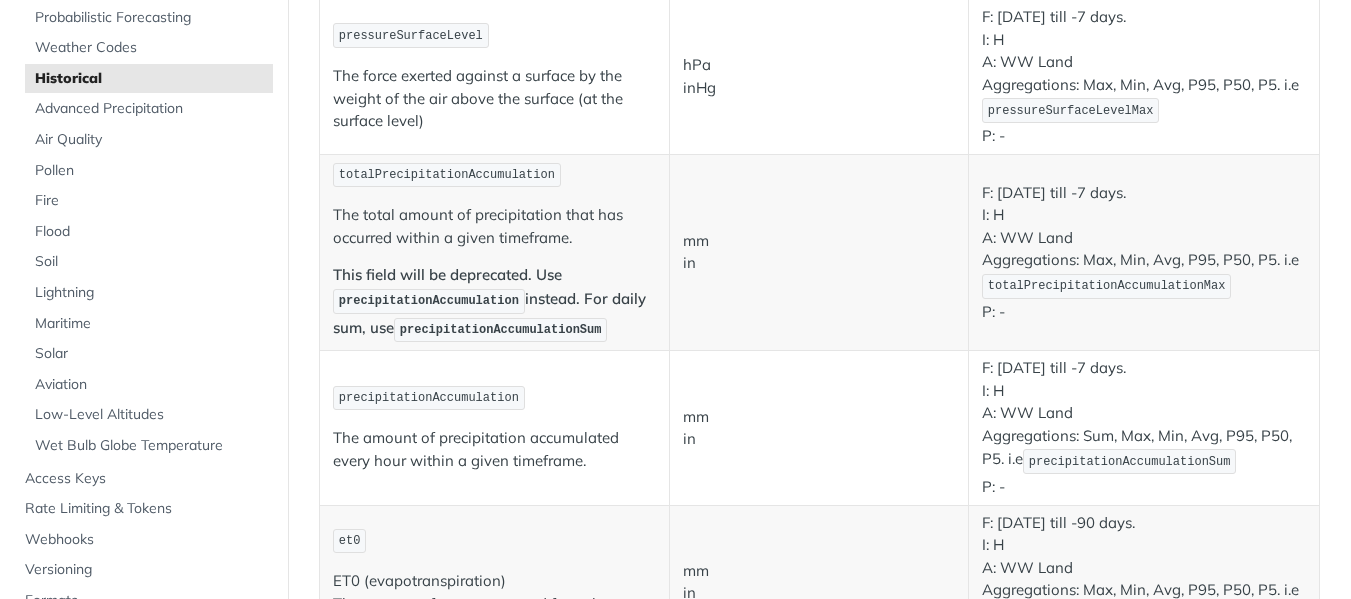scroll, scrollTop: 1534, scrollLeft: 0, axis: vertical 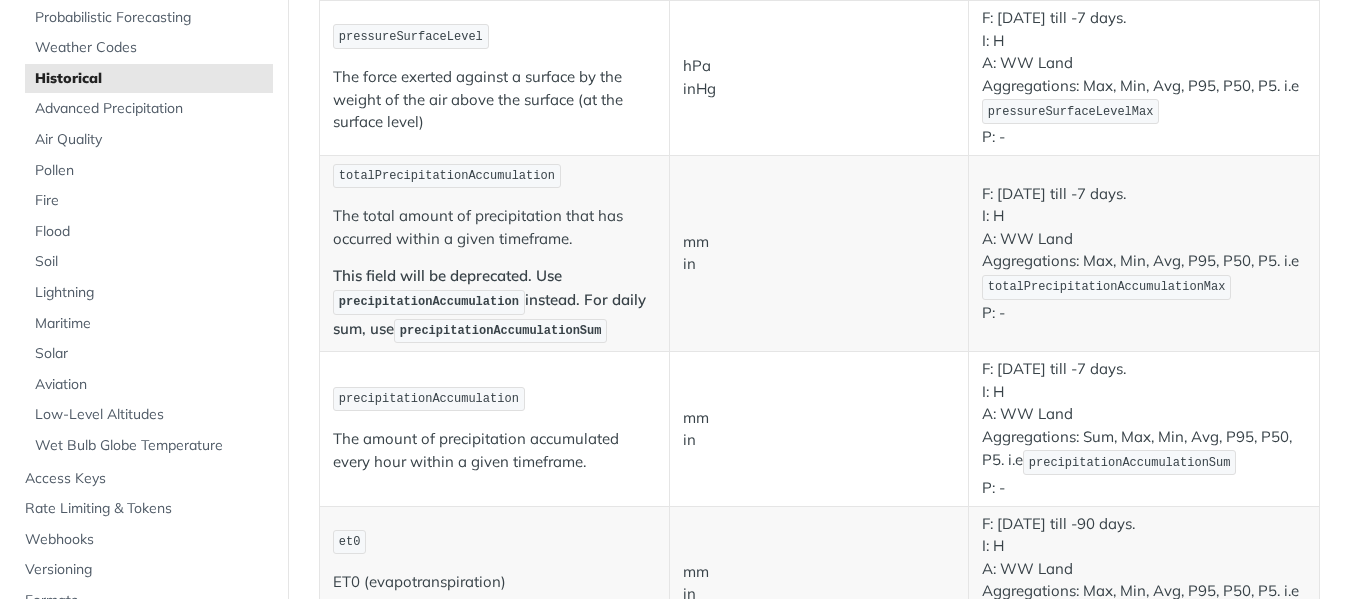 click on "precipitationAccumulationSum" at bounding box center (501, 331) 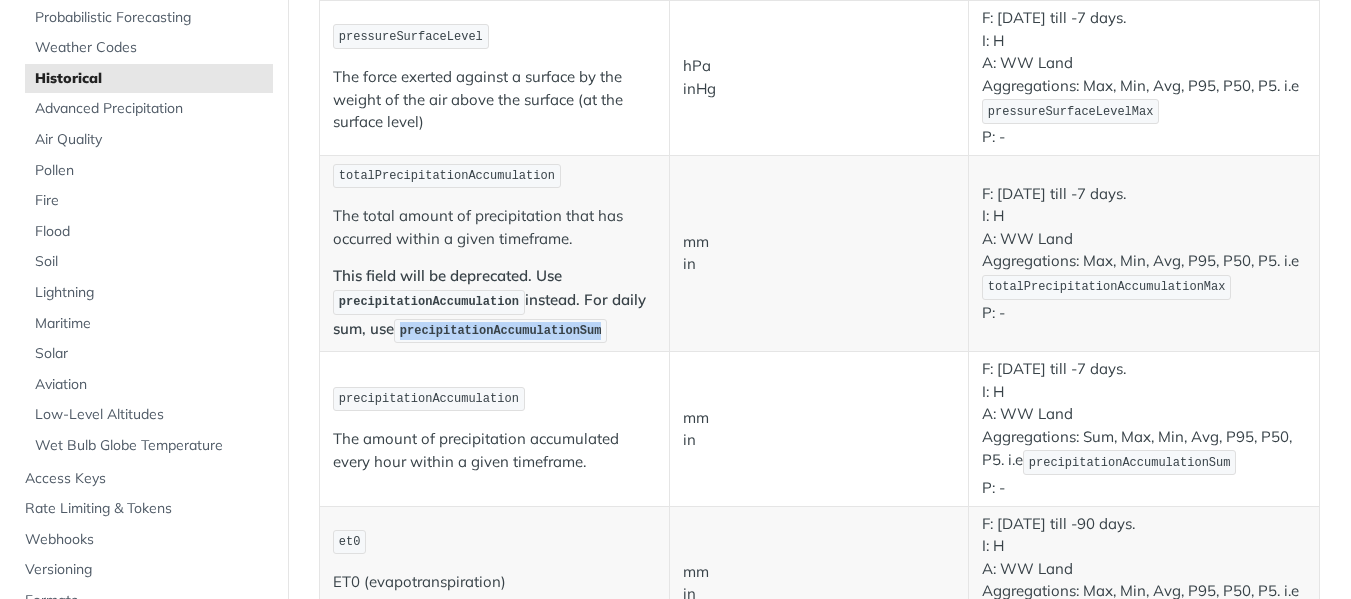 click on "precipitationAccumulationSum" at bounding box center (501, 331) 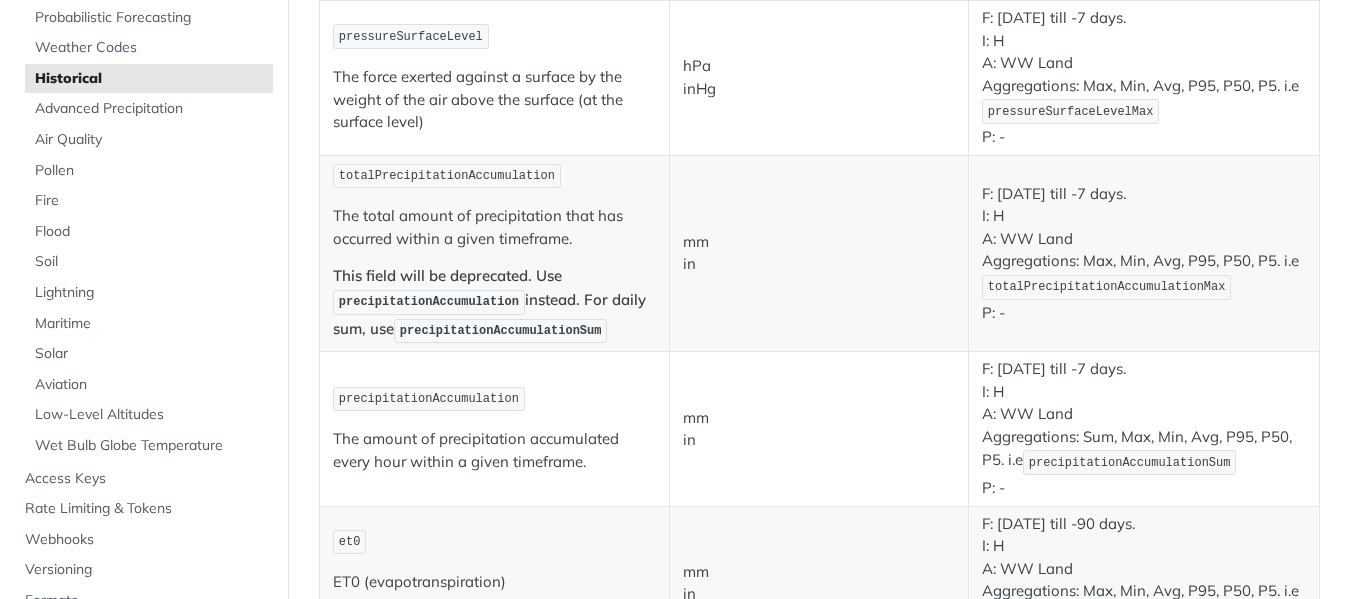 click on "mm
in" at bounding box center [819, 253] 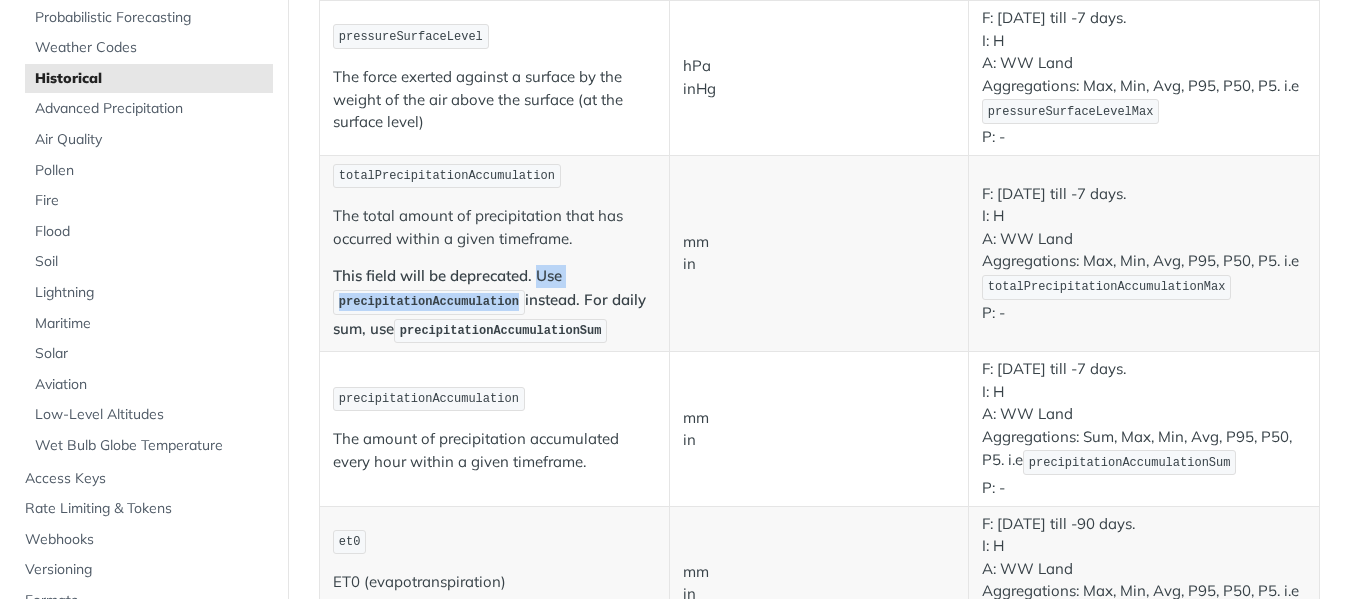 click on "precipitationAccumulation" at bounding box center (429, 302) 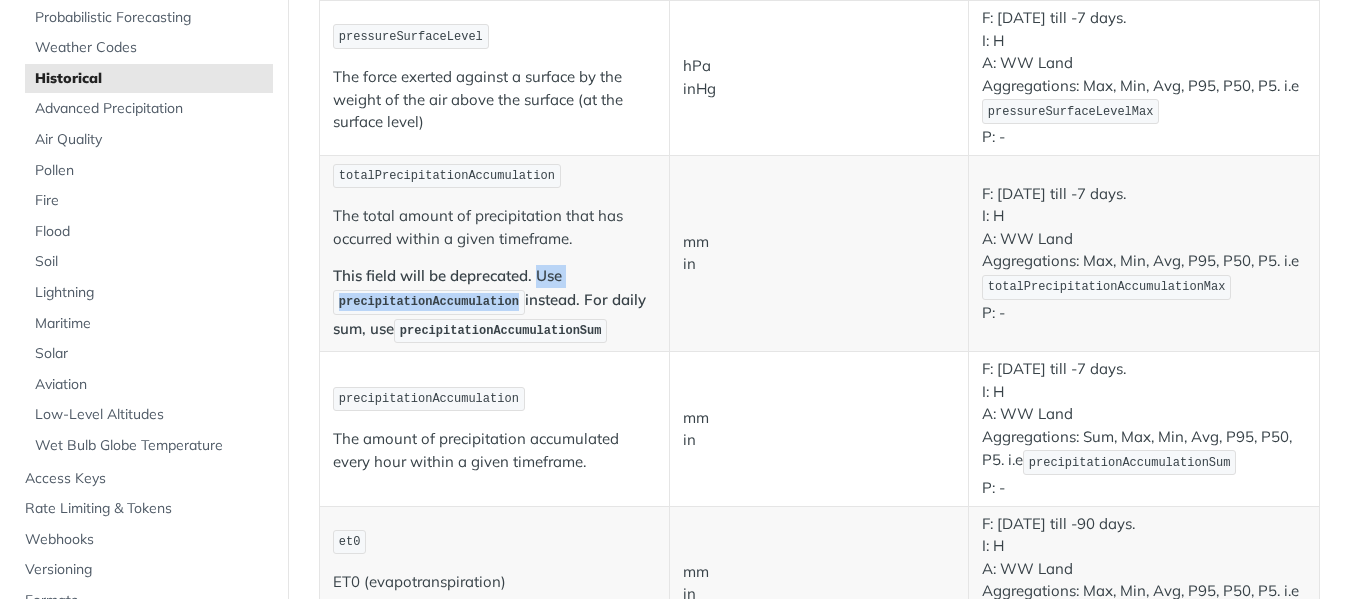 click on "precipitationAccumulation" at bounding box center (429, 302) 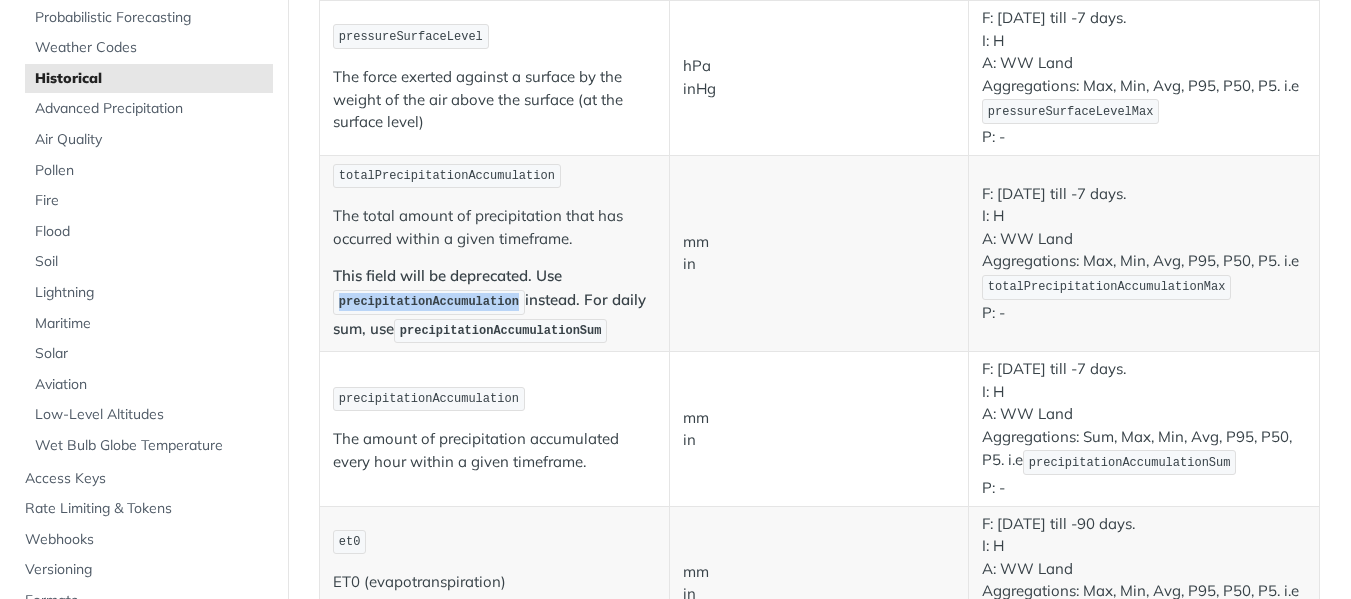 drag, startPoint x: 503, startPoint y: 301, endPoint x: 336, endPoint y: 306, distance: 167.07483 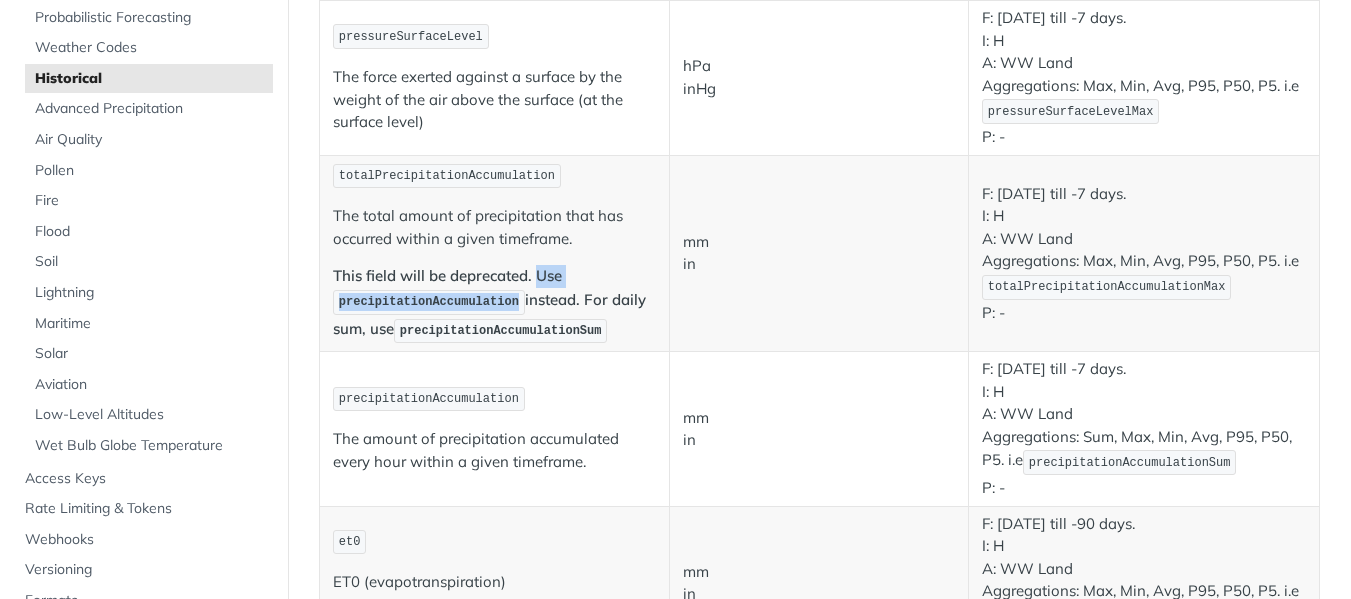 click on "precipitationAccumulation" at bounding box center (429, 302) 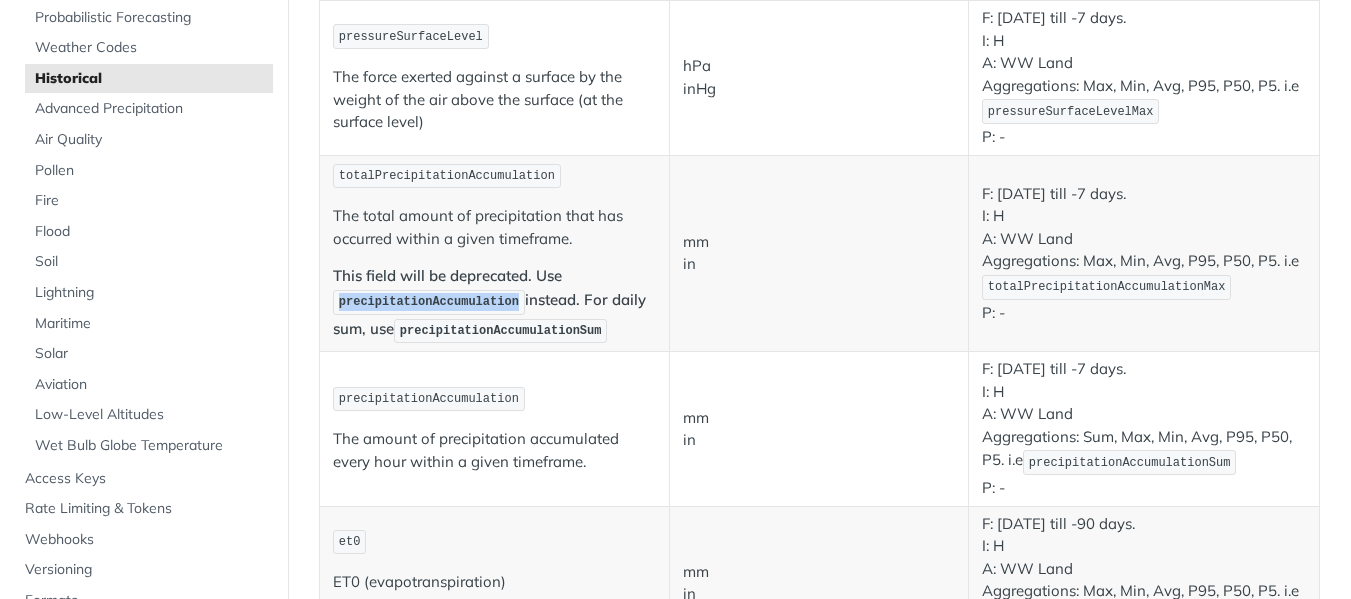 drag, startPoint x: 502, startPoint y: 303, endPoint x: 342, endPoint y: 309, distance: 160.11246 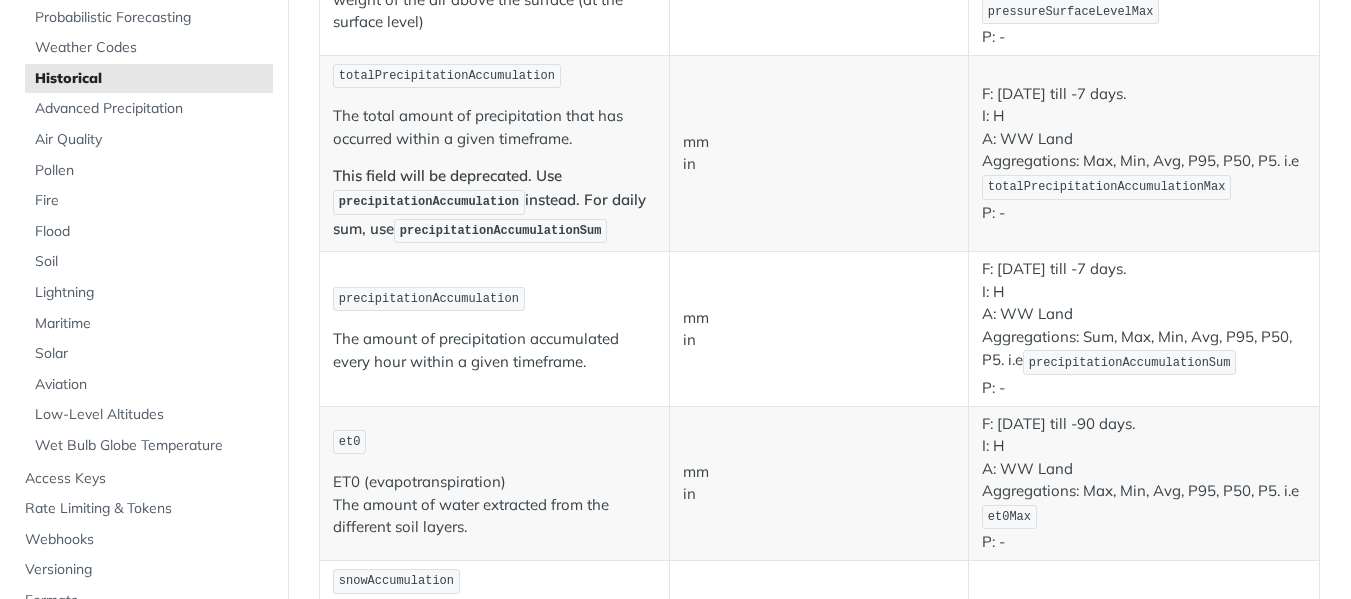 click on "precipitationAccumulationSum" at bounding box center [1130, 363] 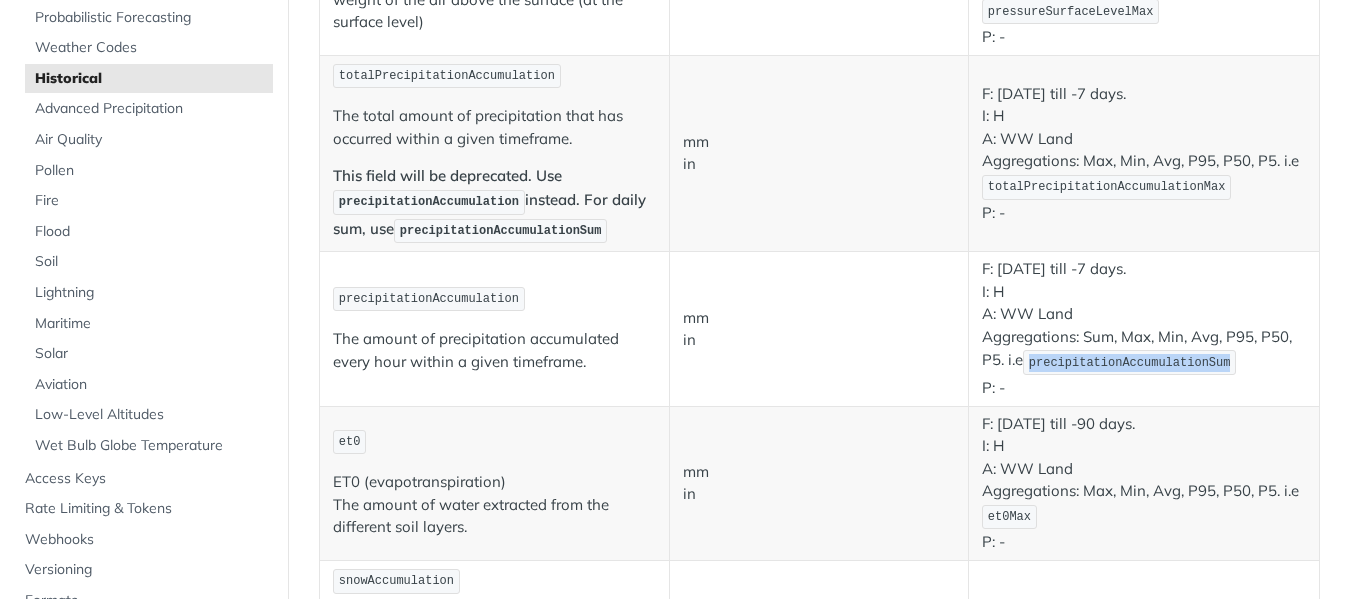 click on "precipitationAccumulationSum" at bounding box center (1130, 363) 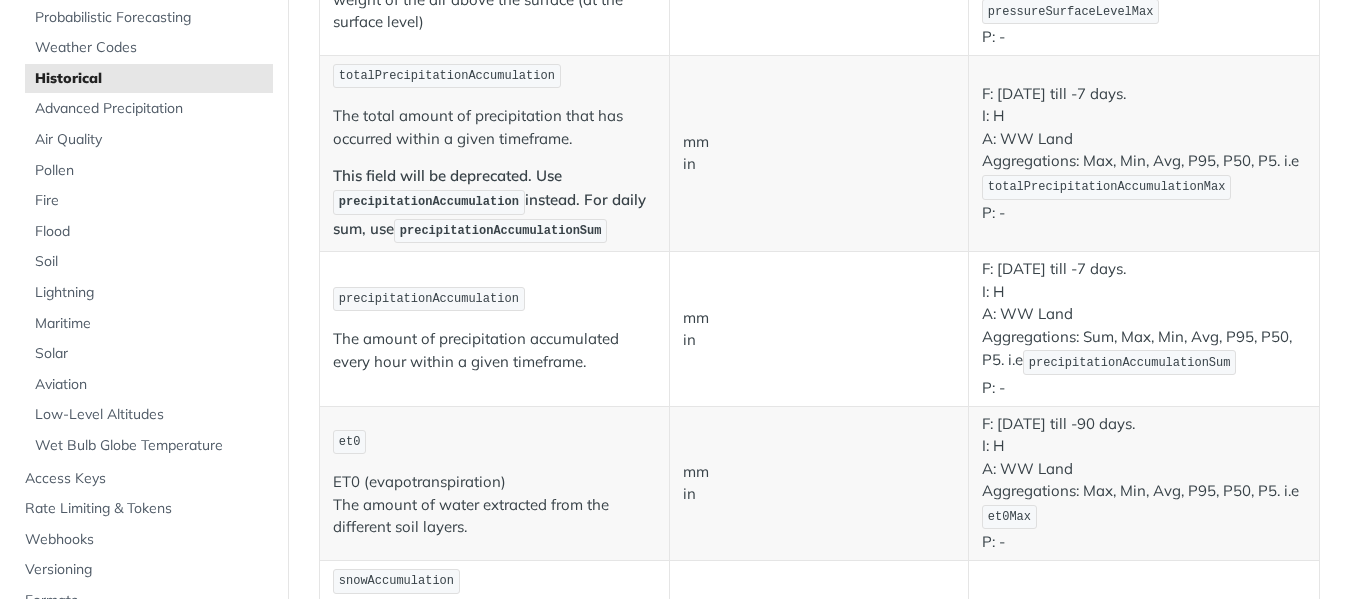 click on "mm
in" at bounding box center (819, 153) 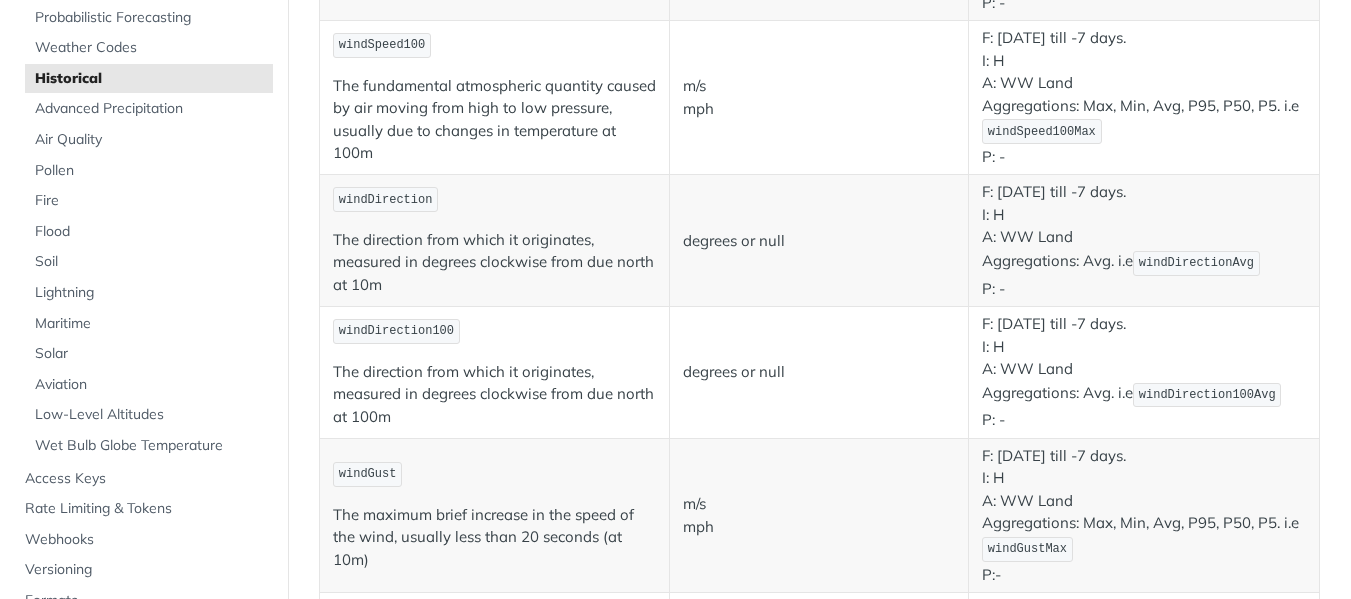 scroll, scrollTop: 1042, scrollLeft: 0, axis: vertical 